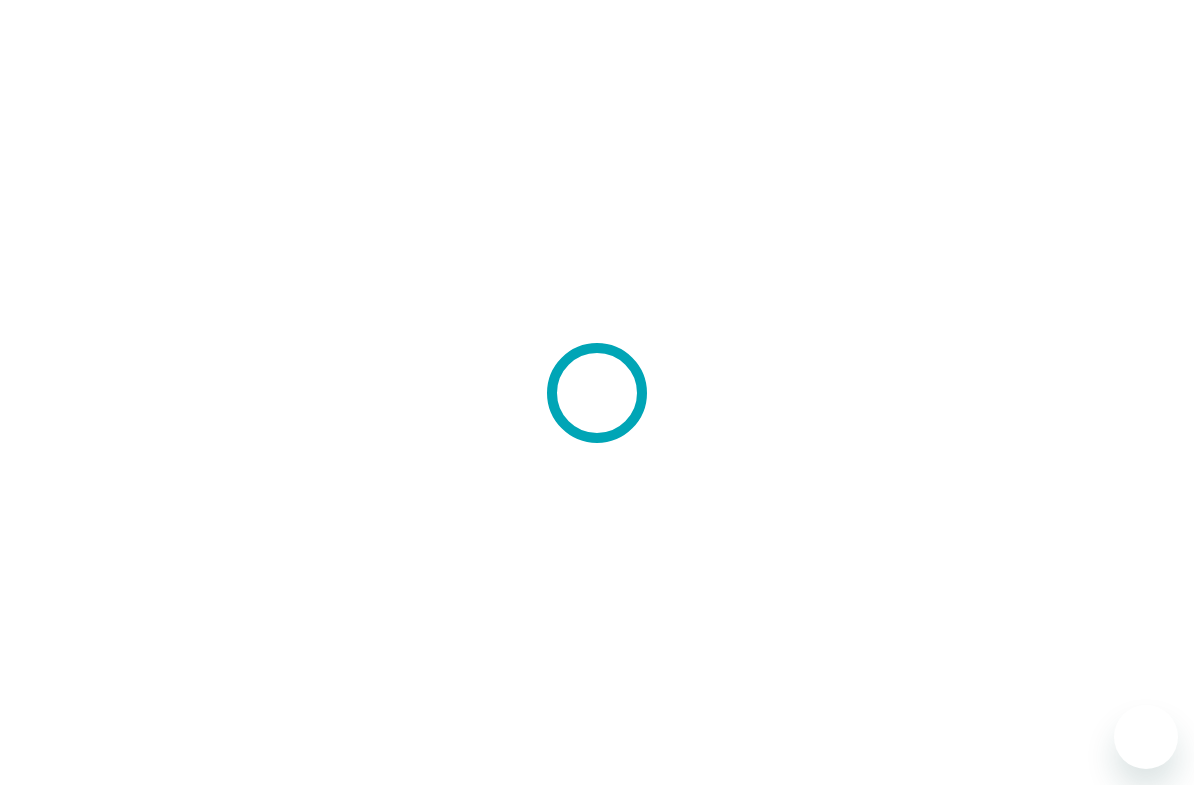 scroll, scrollTop: 0, scrollLeft: 0, axis: both 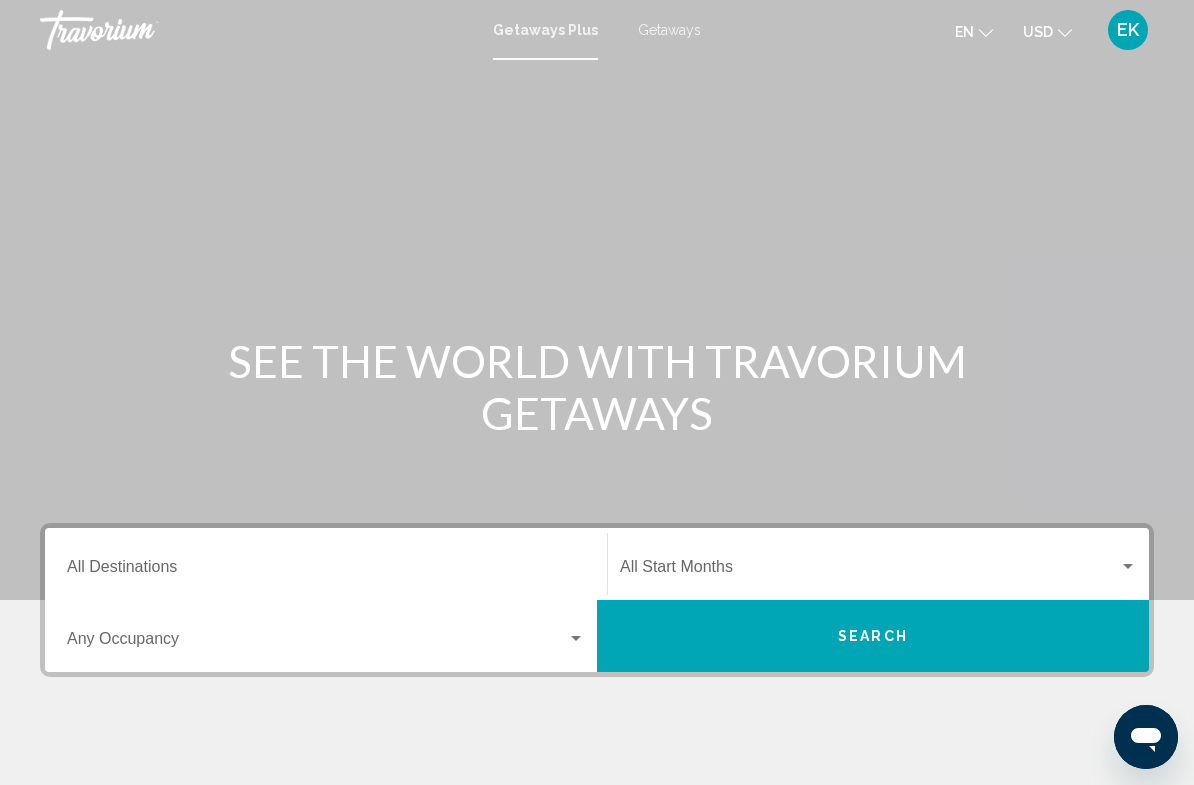 click on "Destination All Destinations" at bounding box center (326, 571) 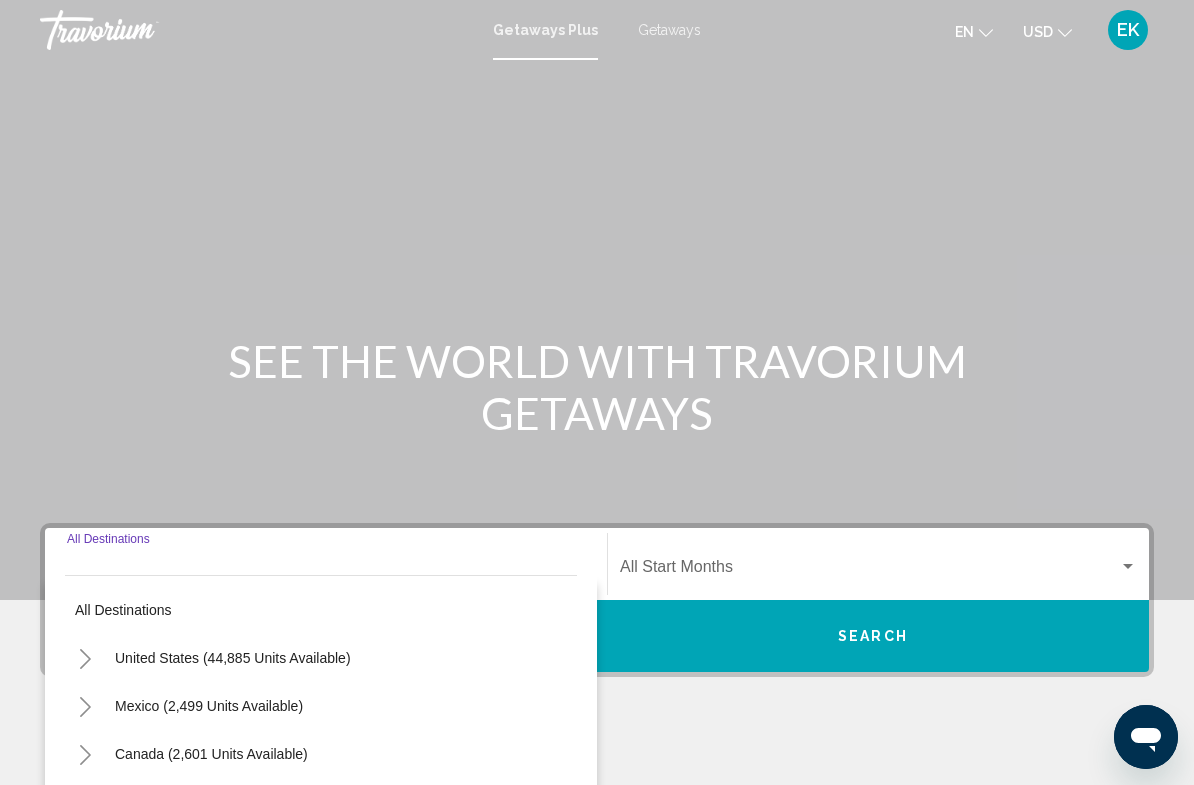 scroll, scrollTop: 0, scrollLeft: 0, axis: both 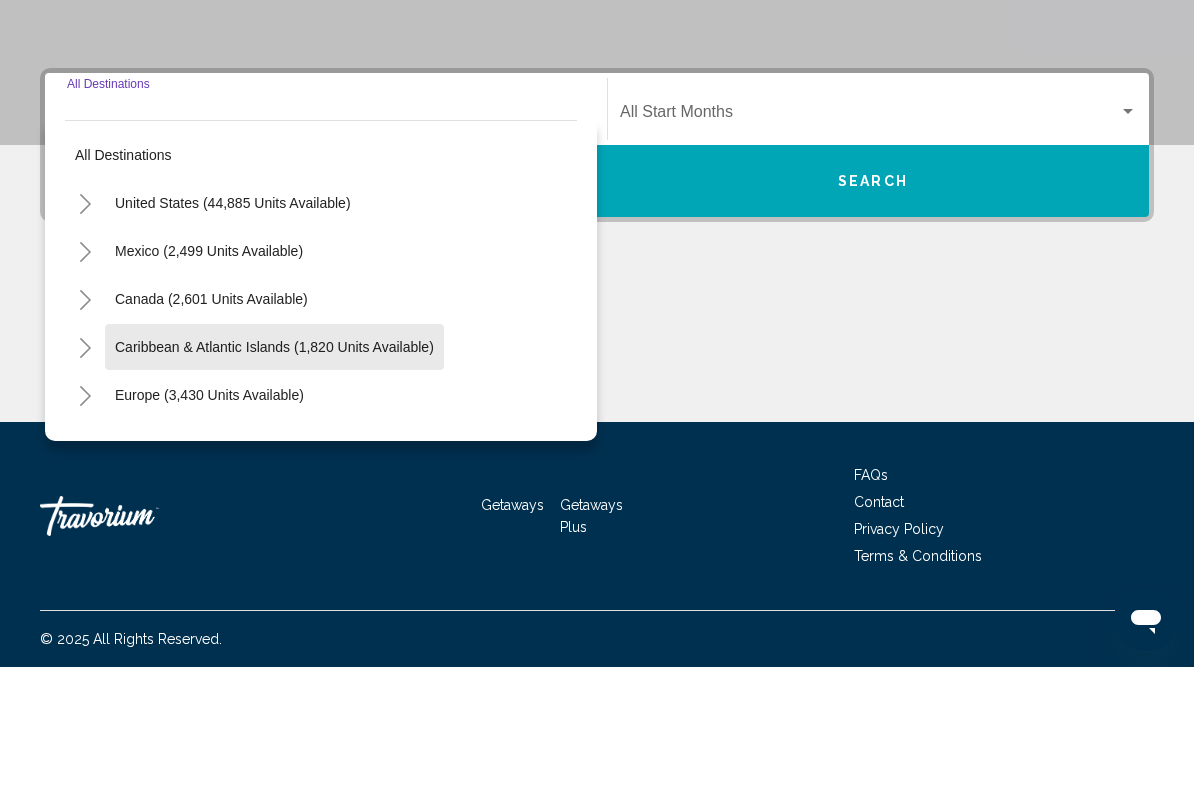 click on "Caribbean & Atlantic Islands (1,820 units available)" at bounding box center [209, 513] 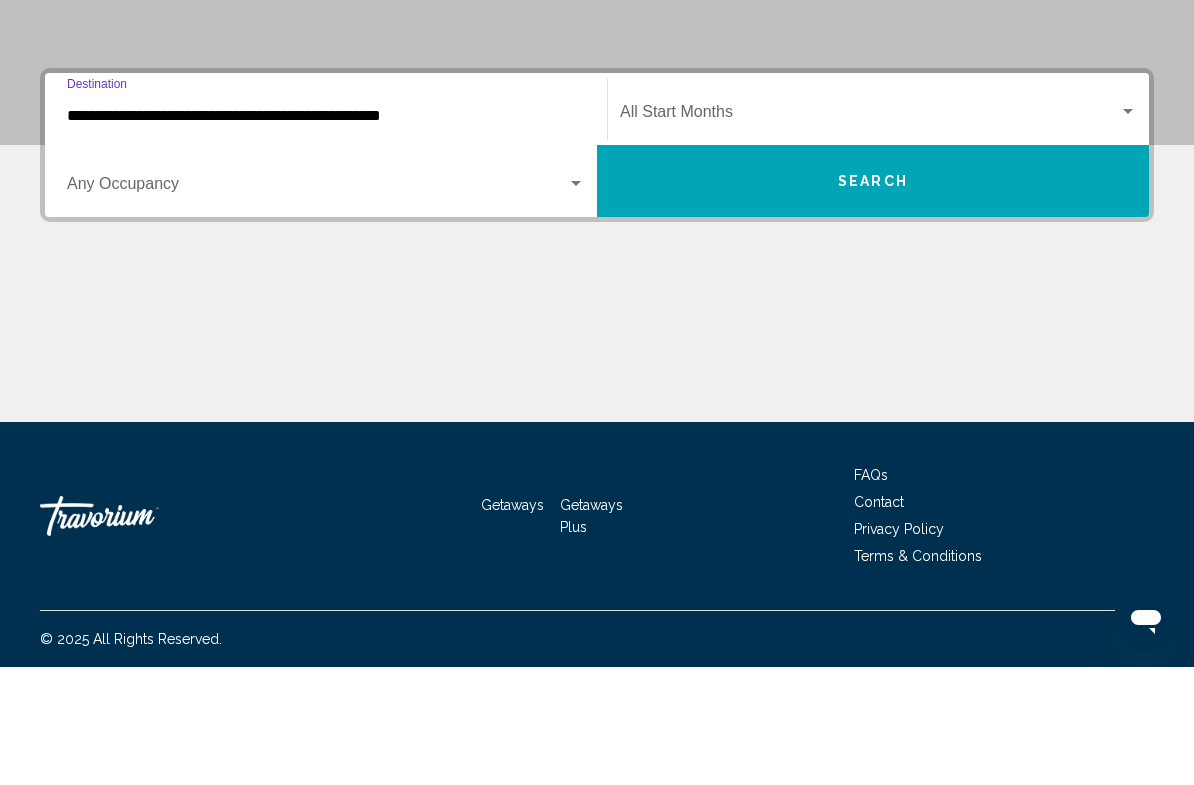 click at bounding box center [869, 234] 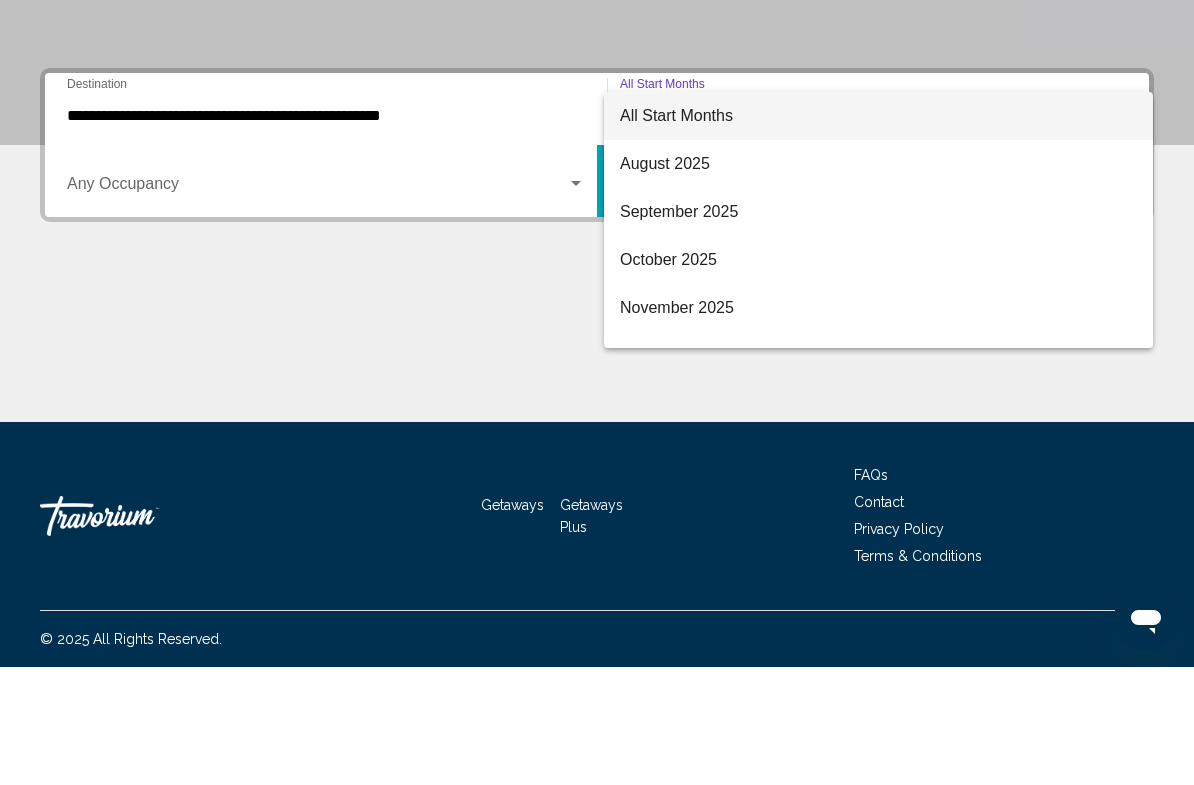 scroll, scrollTop: 0, scrollLeft: 0, axis: both 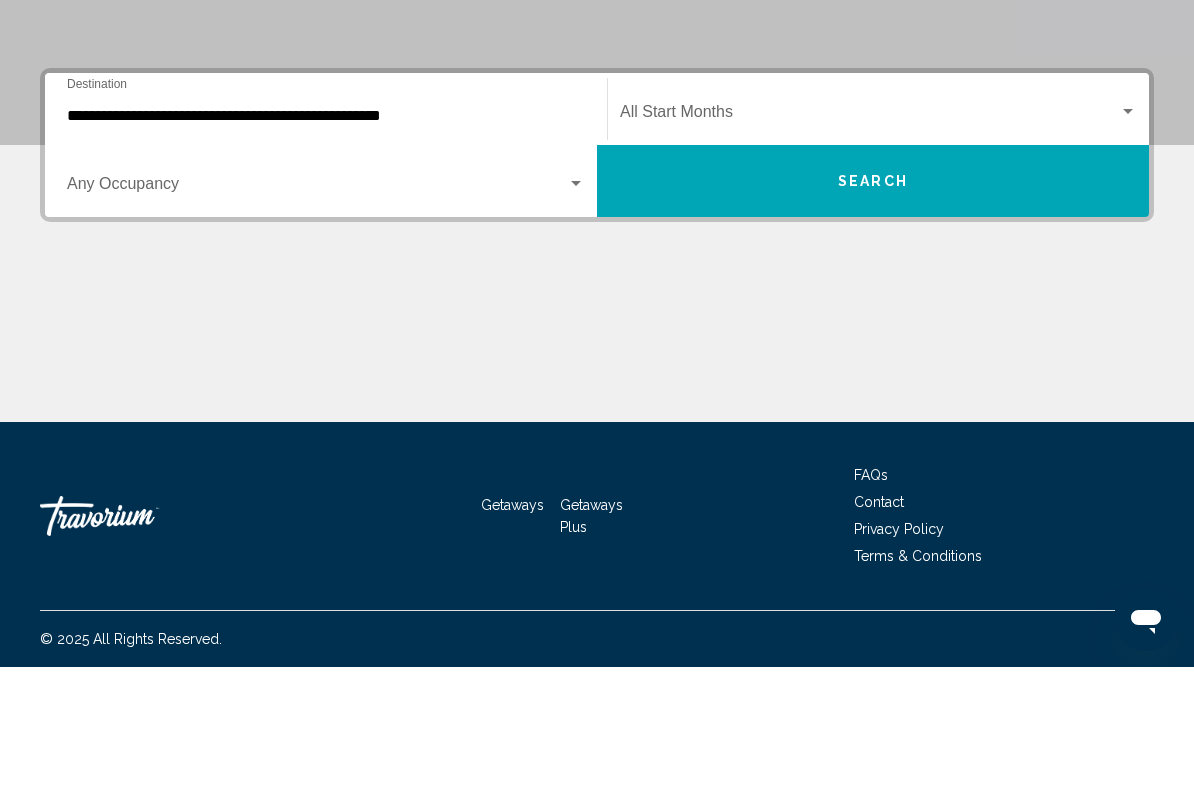 click on "Search" at bounding box center (873, 299) 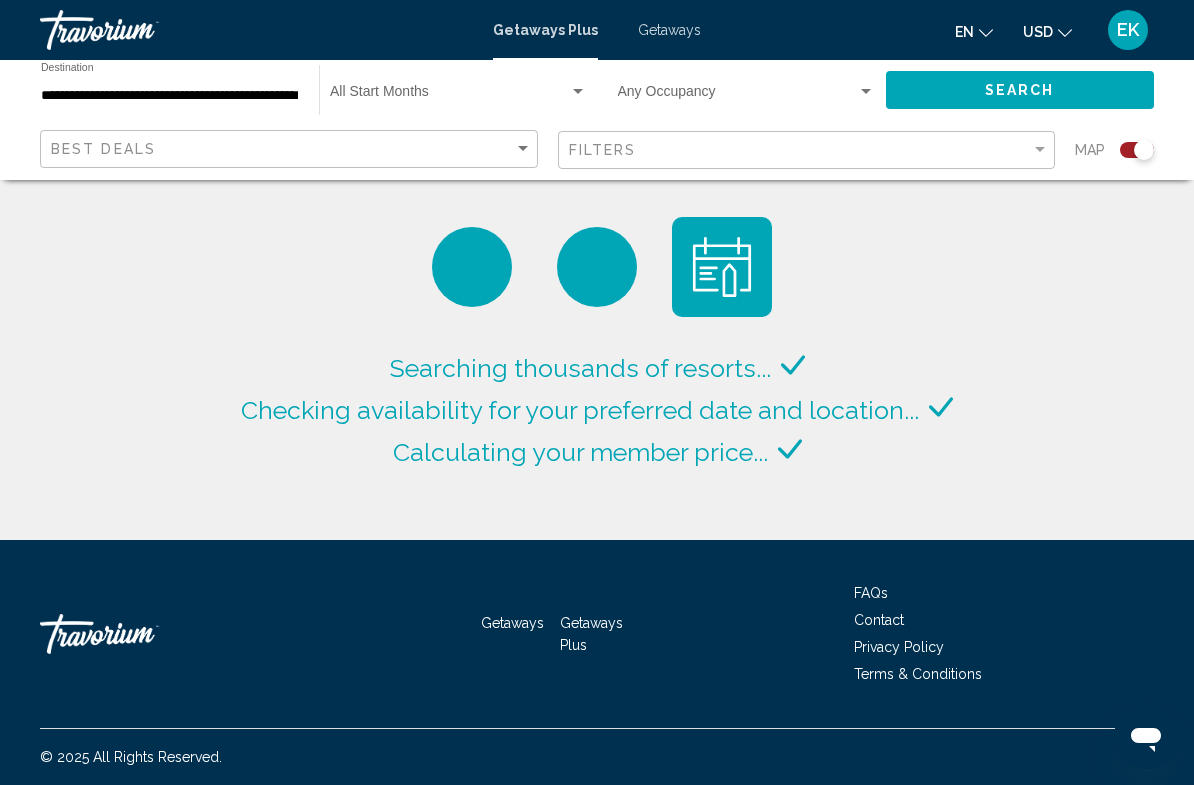 click 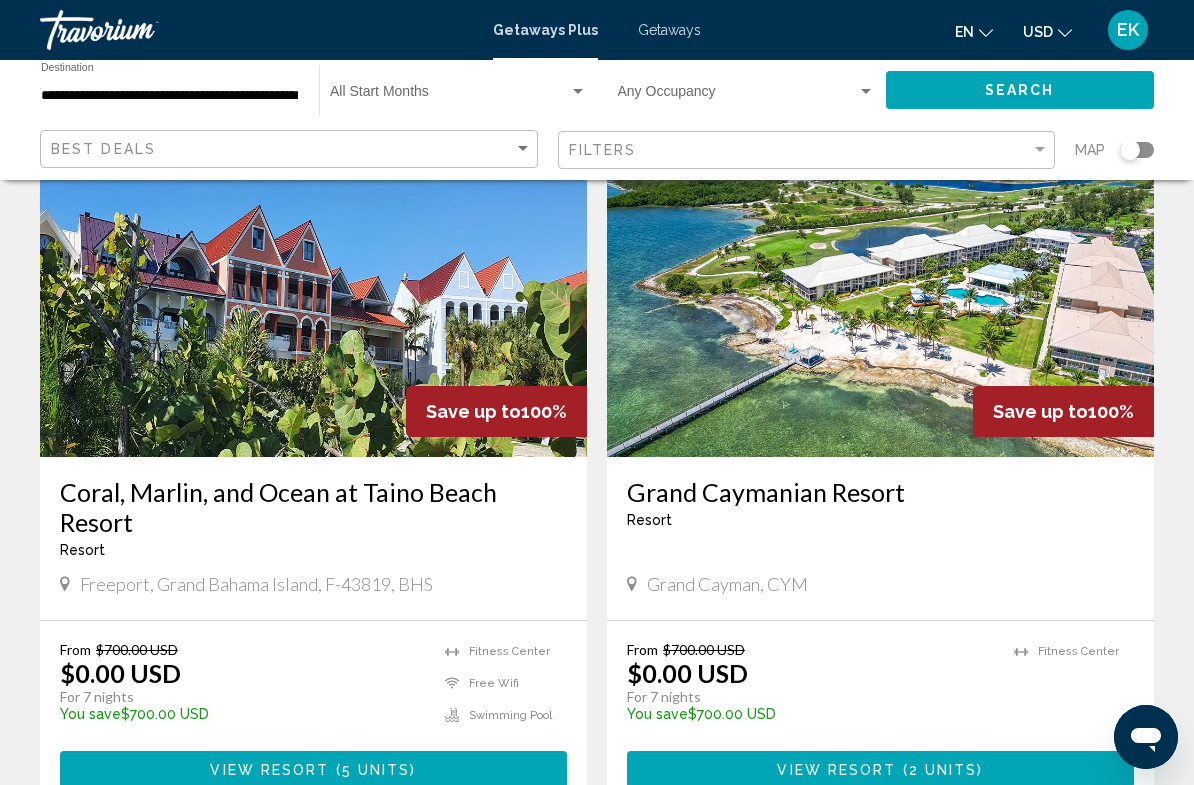 scroll, scrollTop: 132, scrollLeft: 0, axis: vertical 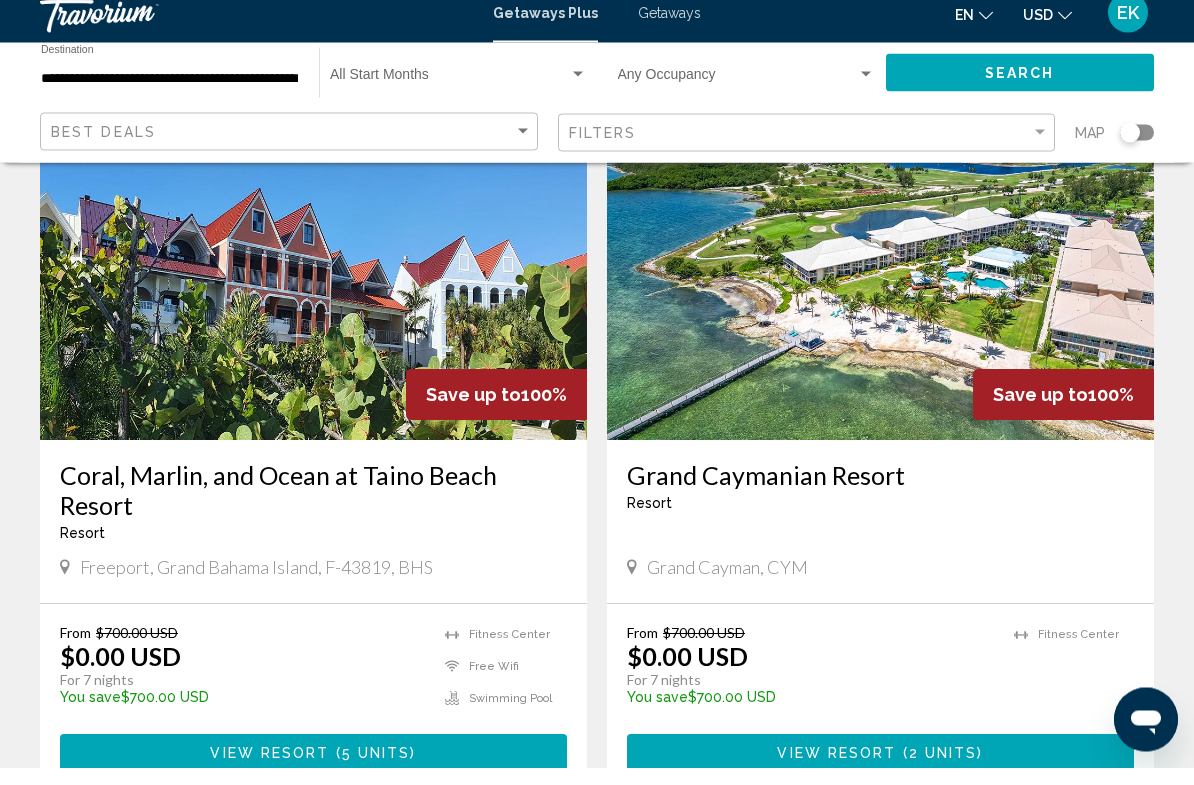 click at bounding box center (880, 298) 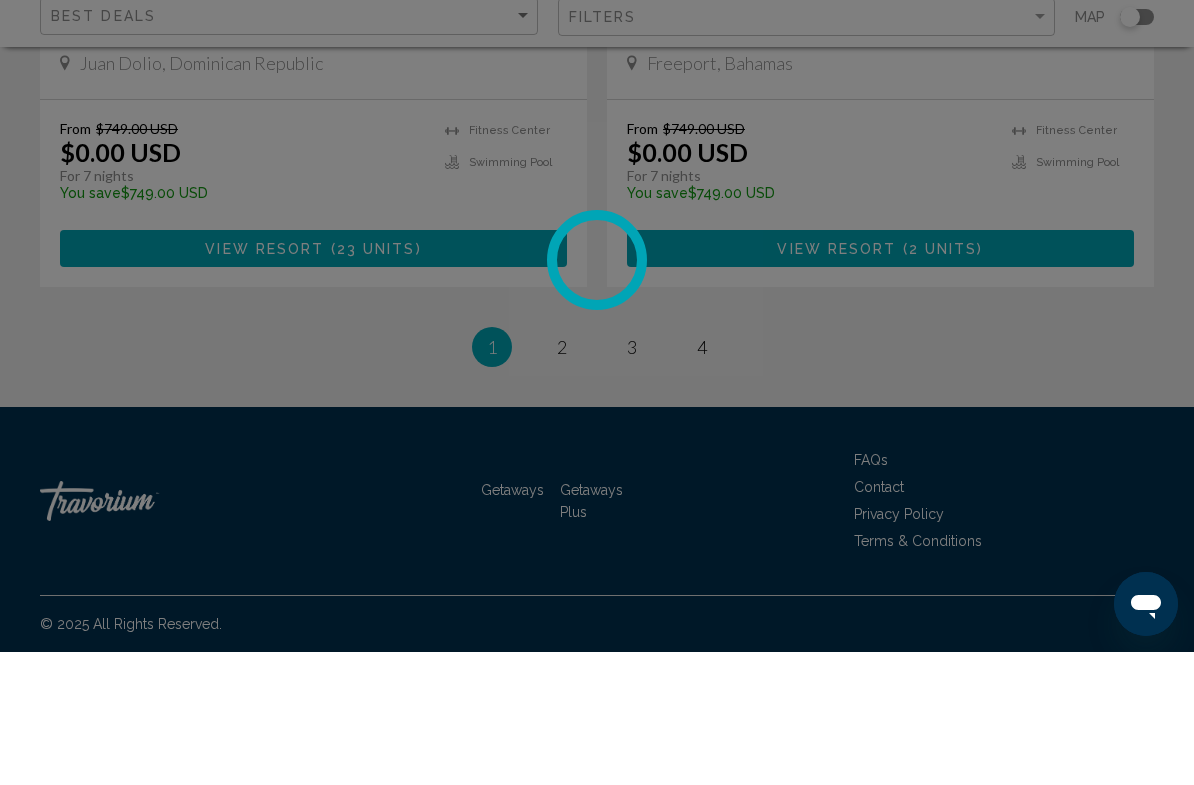 scroll, scrollTop: 3930, scrollLeft: 0, axis: vertical 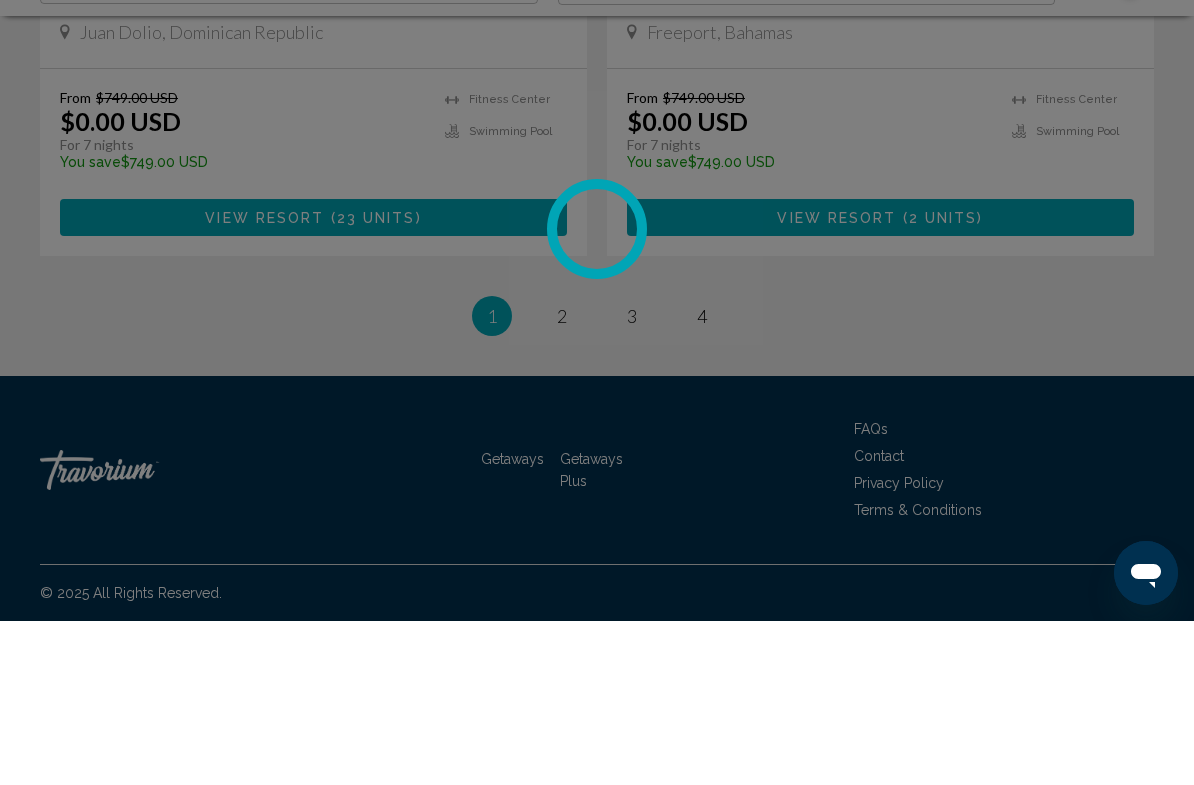 click at bounding box center (597, 392) 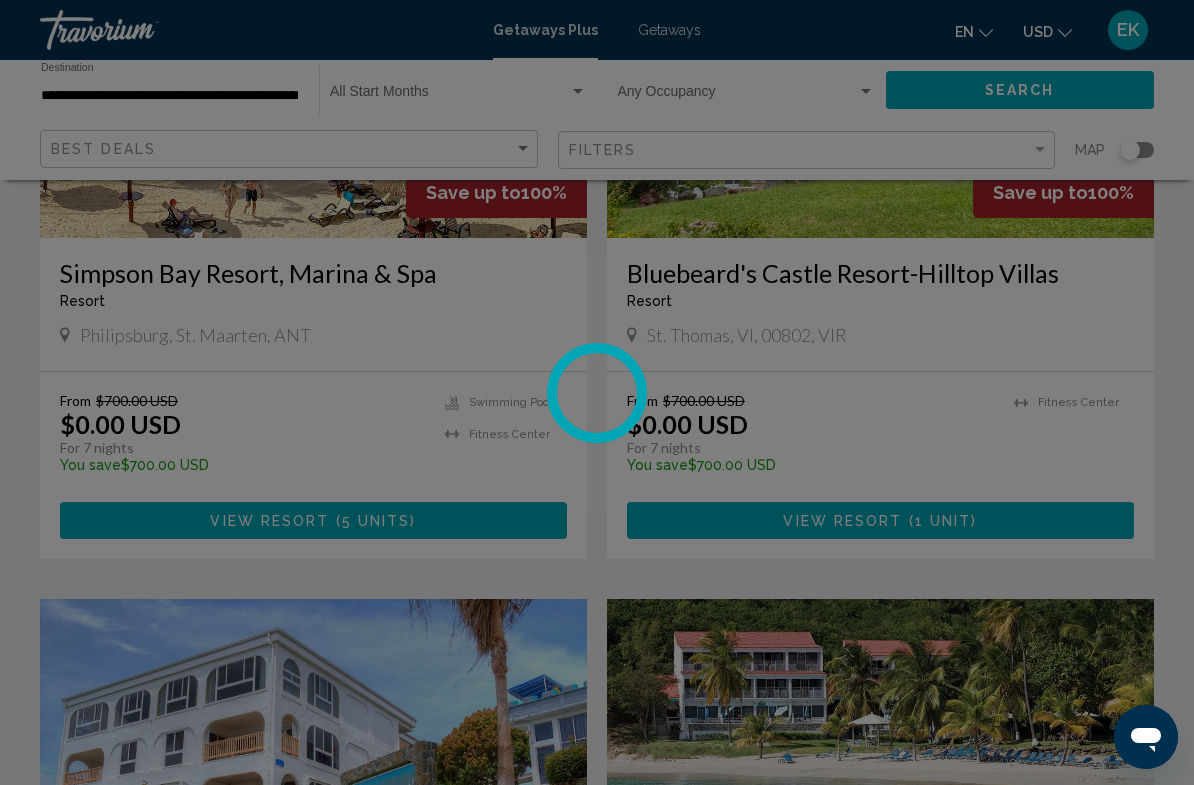 scroll, scrollTop: 1748, scrollLeft: 0, axis: vertical 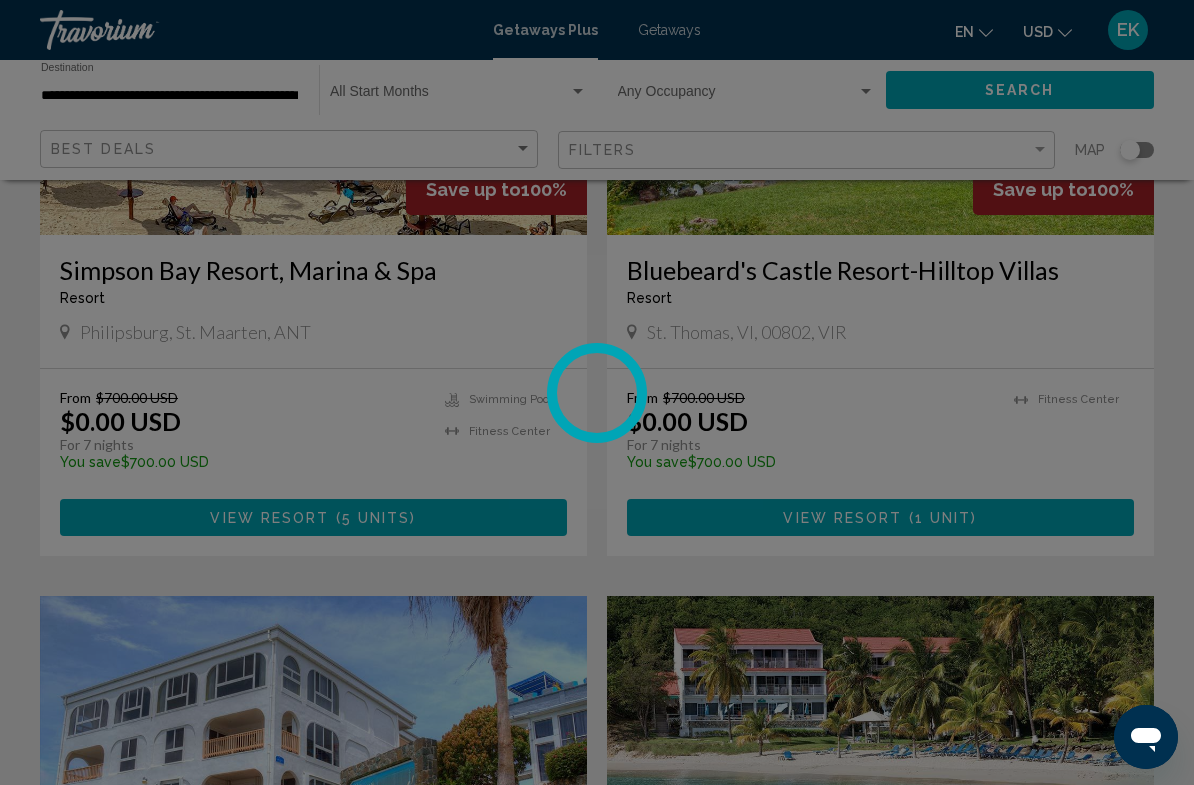 click at bounding box center (597, 392) 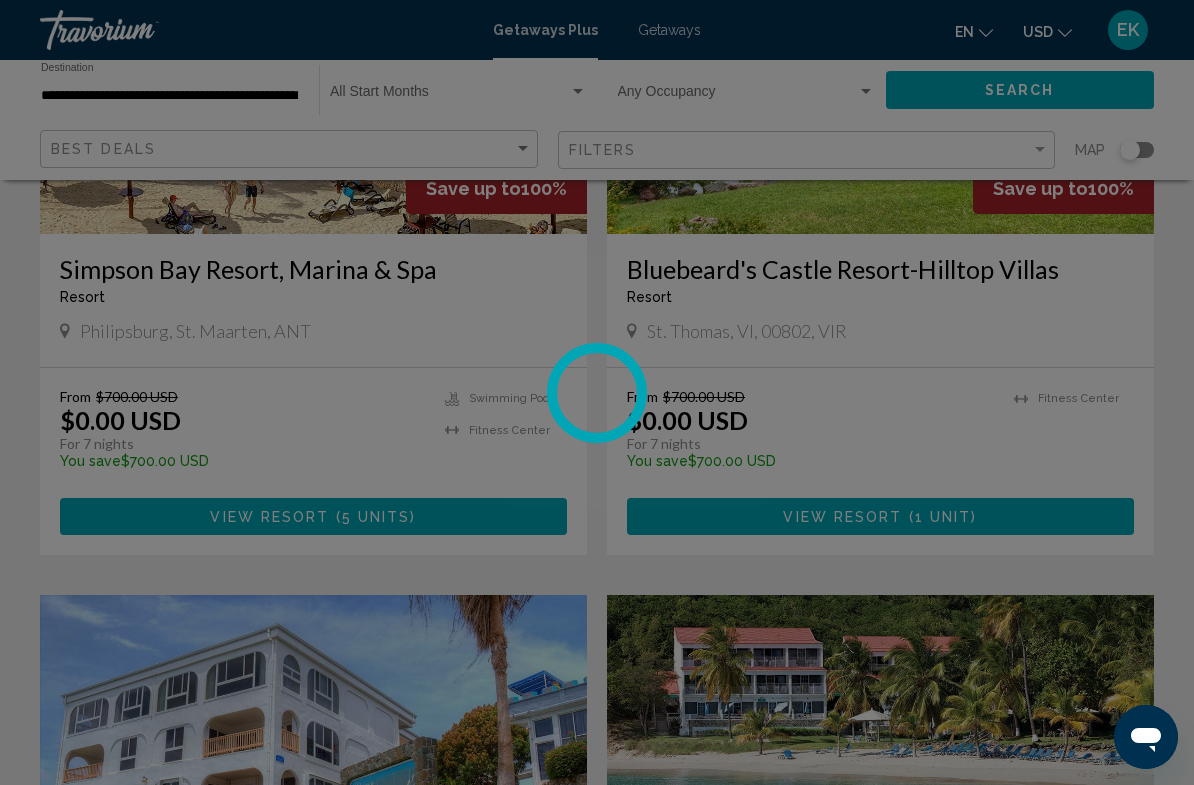 scroll, scrollTop: 1610, scrollLeft: 0, axis: vertical 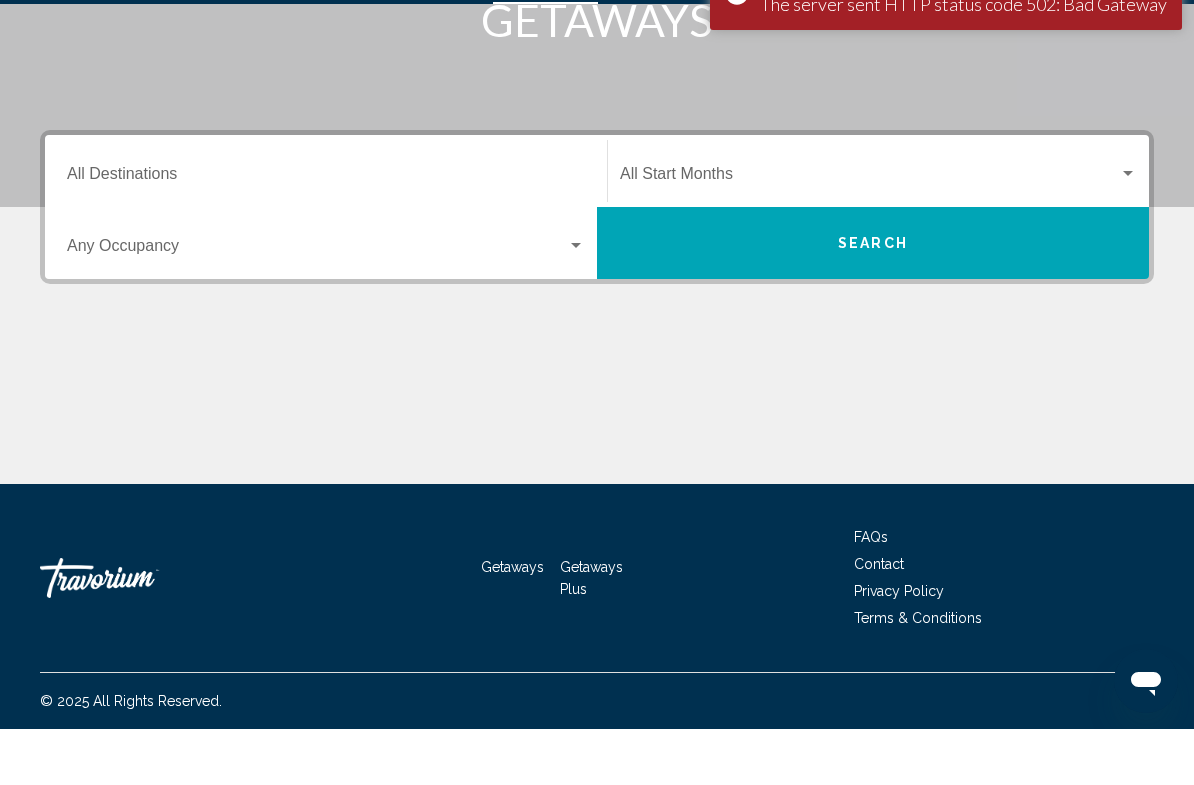 click on "Destination All Destinations" at bounding box center (326, 234) 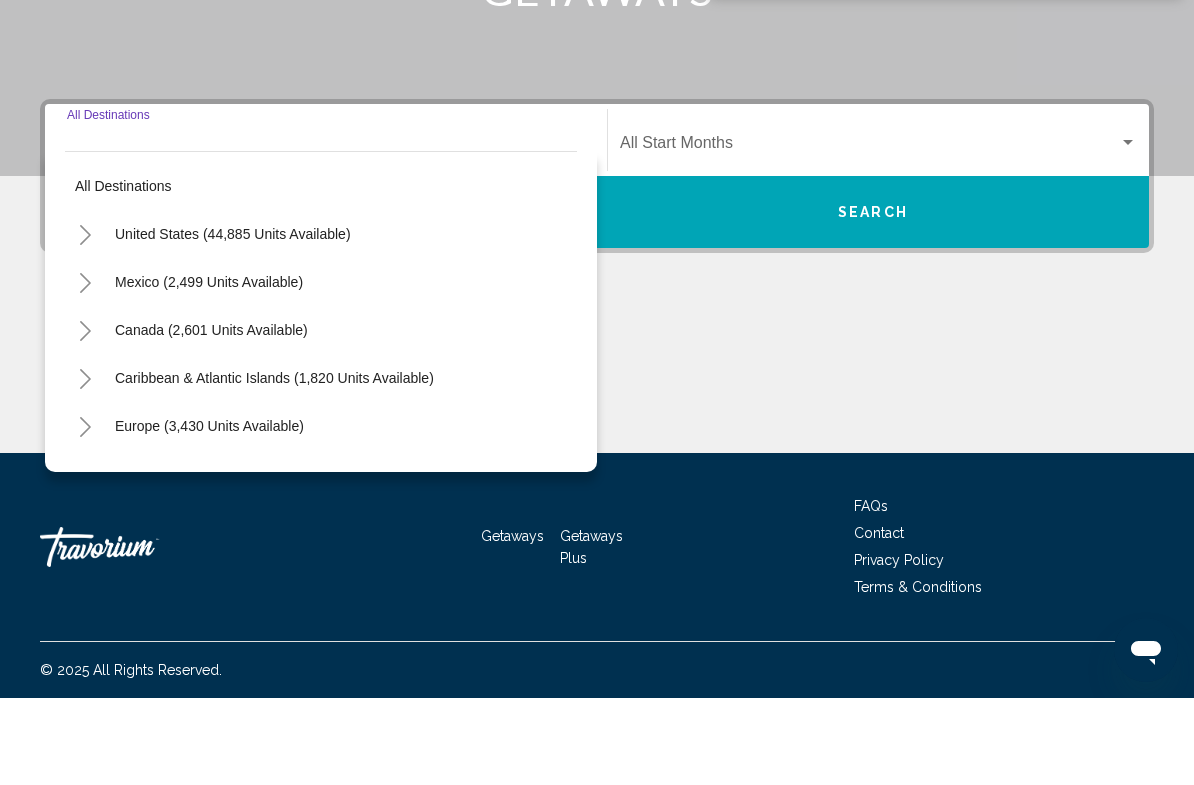 click on "Caribbean & Atlantic Islands (1,820 units available)" at bounding box center [209, 513] 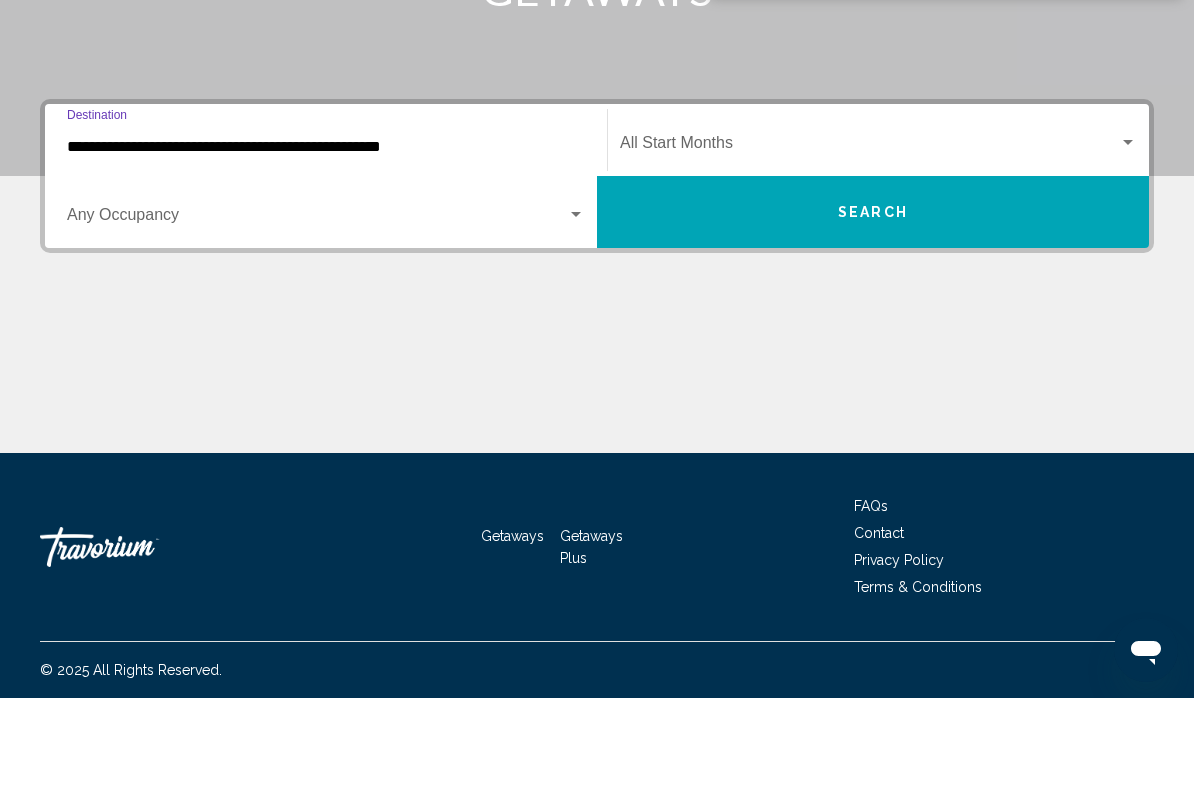 click on "Search" at bounding box center [873, 299] 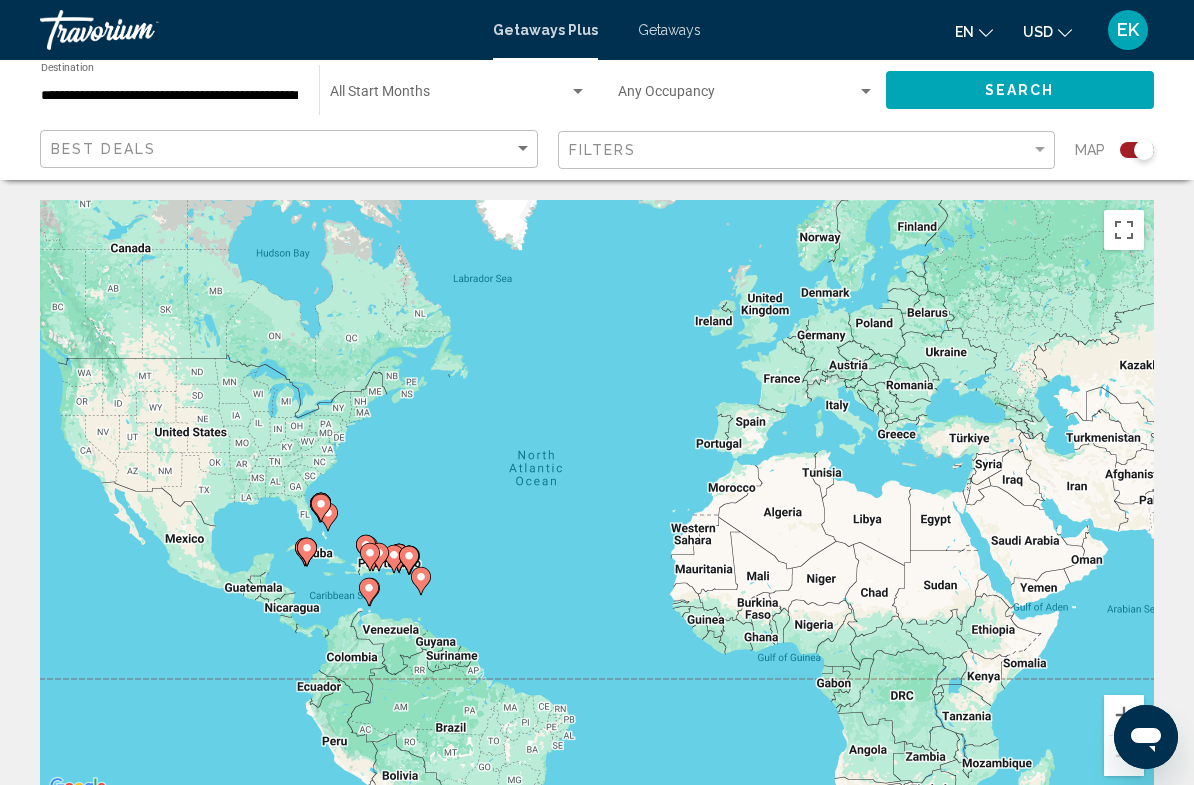 click 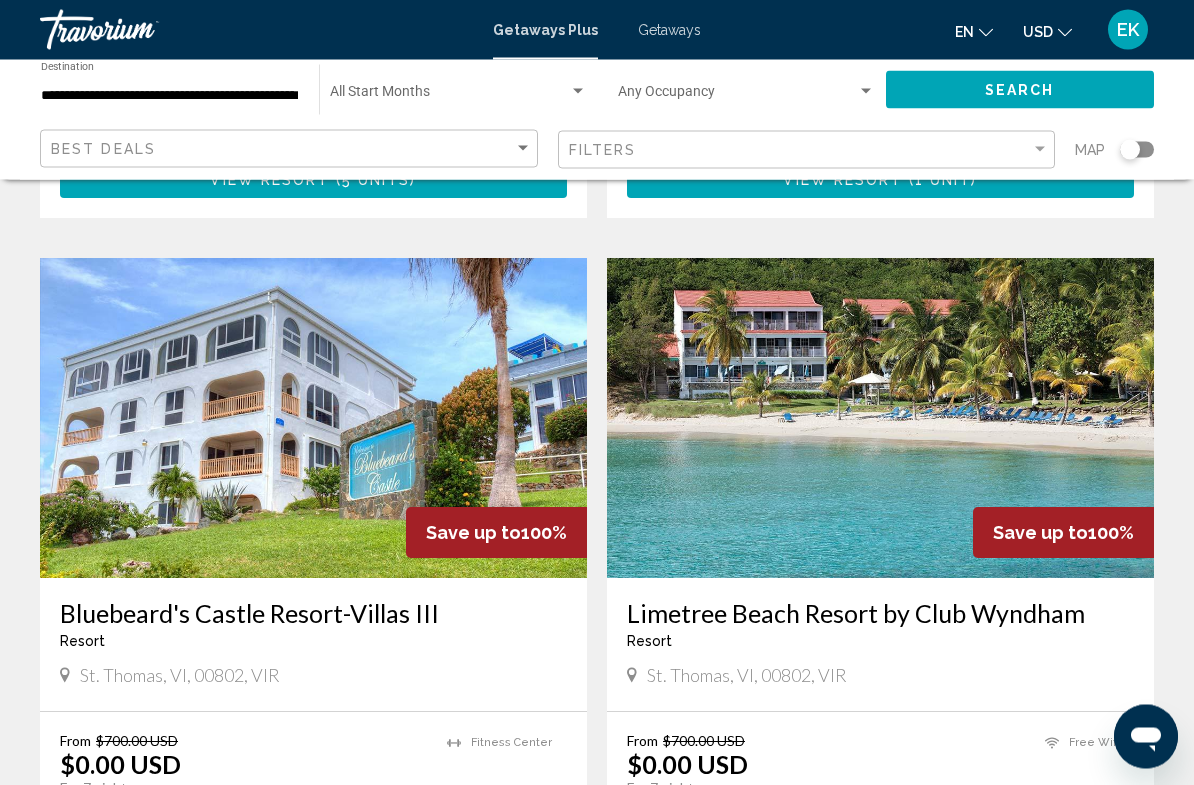 scroll, scrollTop: 2090, scrollLeft: 0, axis: vertical 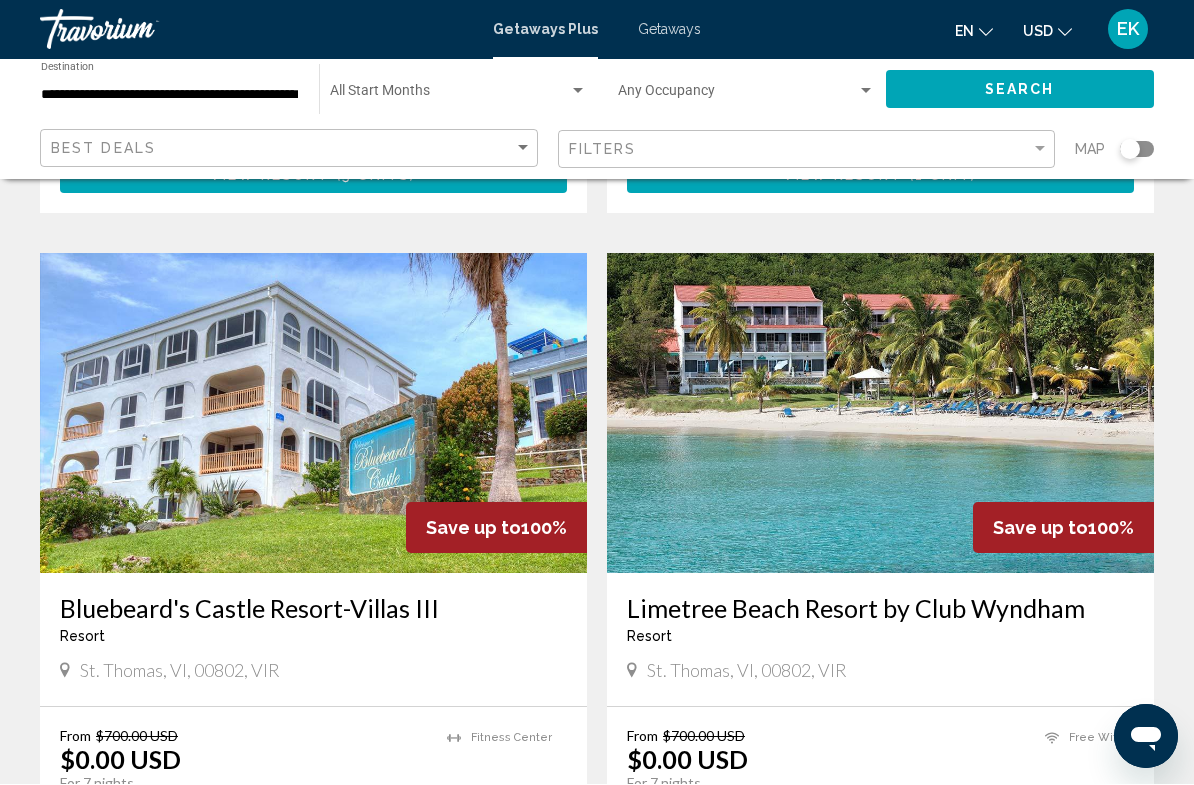 click at bounding box center [880, 414] 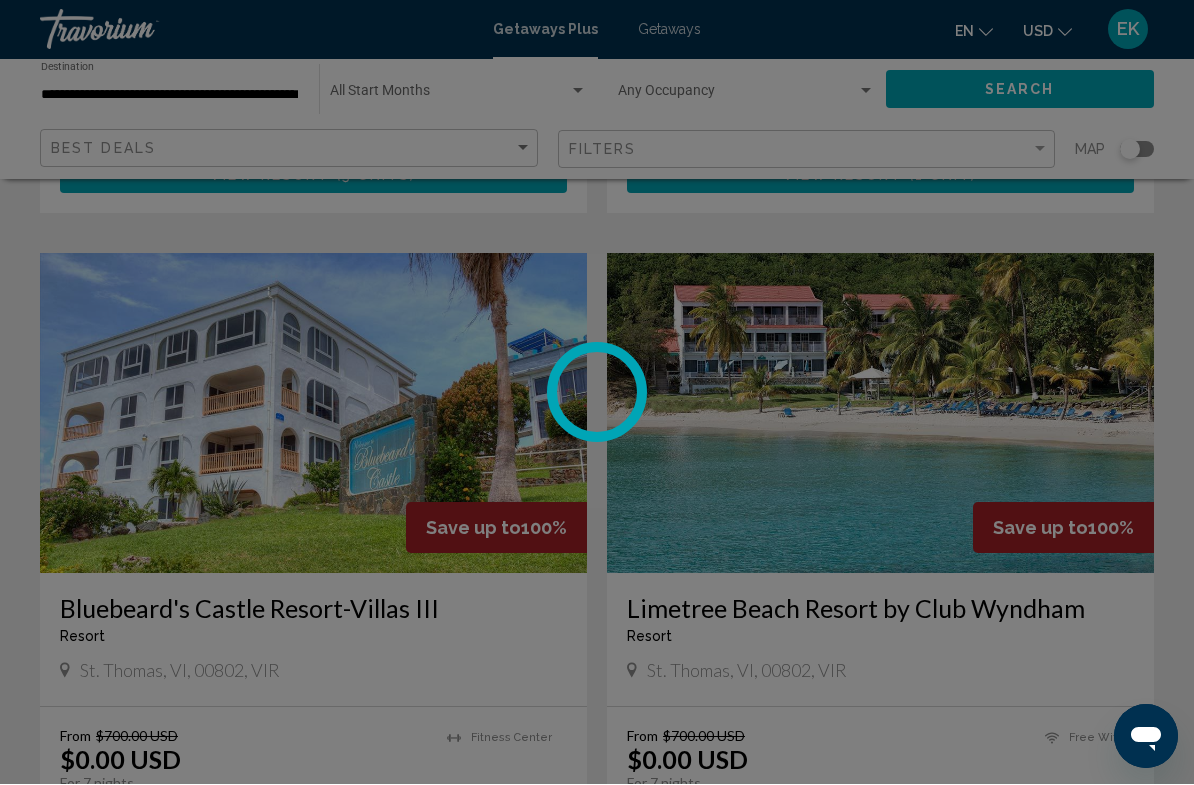 scroll, scrollTop: 2091, scrollLeft: 0, axis: vertical 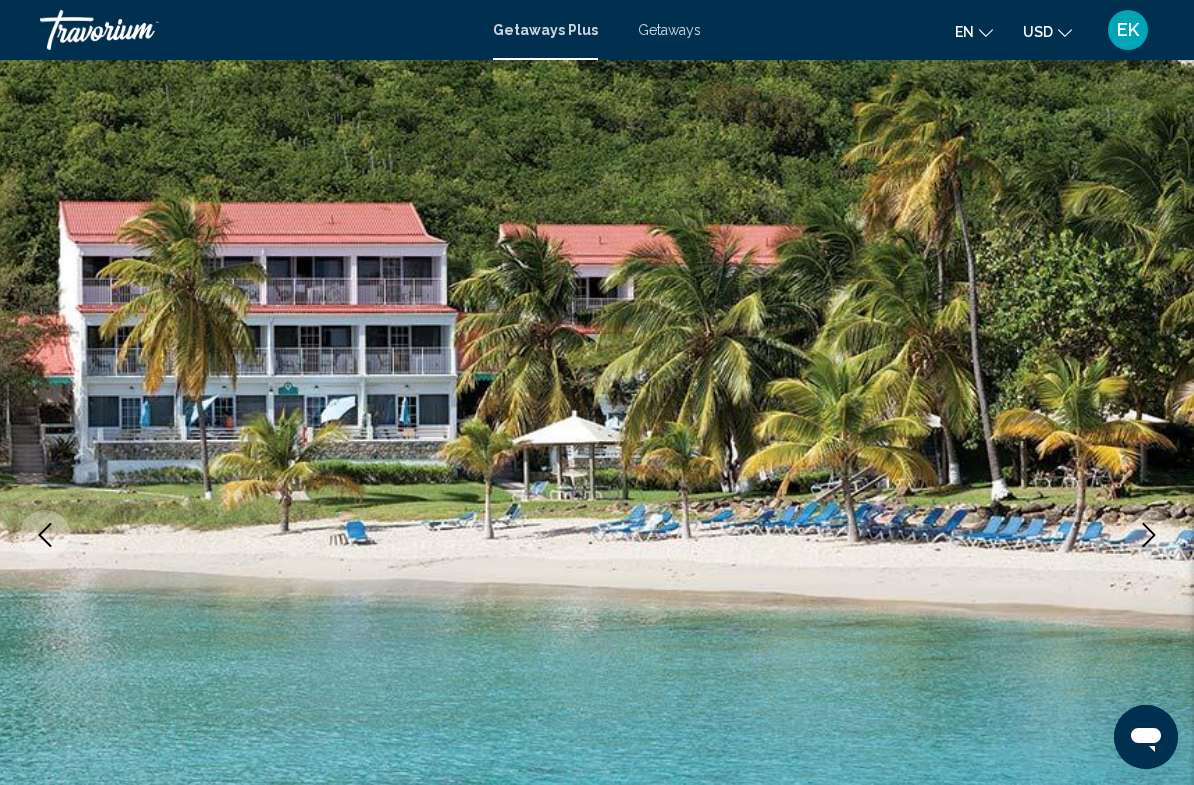 click at bounding box center [597, 535] 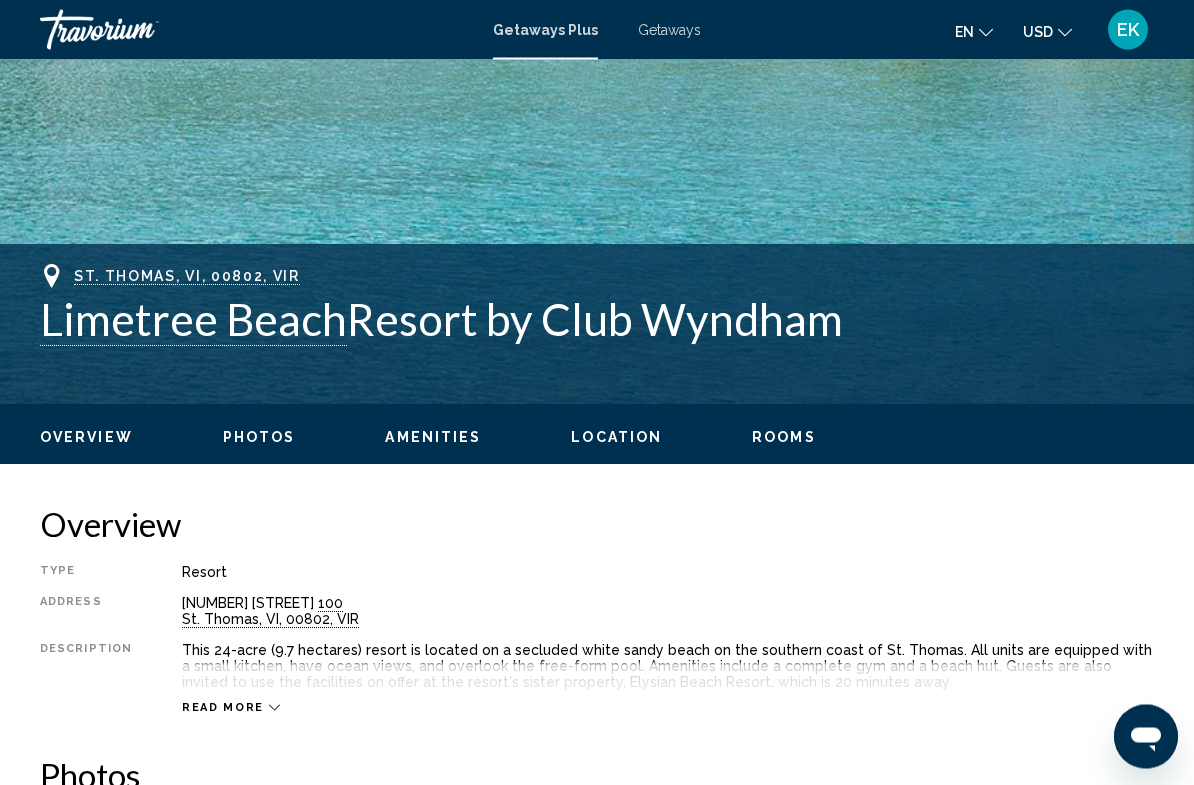 scroll, scrollTop: 626, scrollLeft: 0, axis: vertical 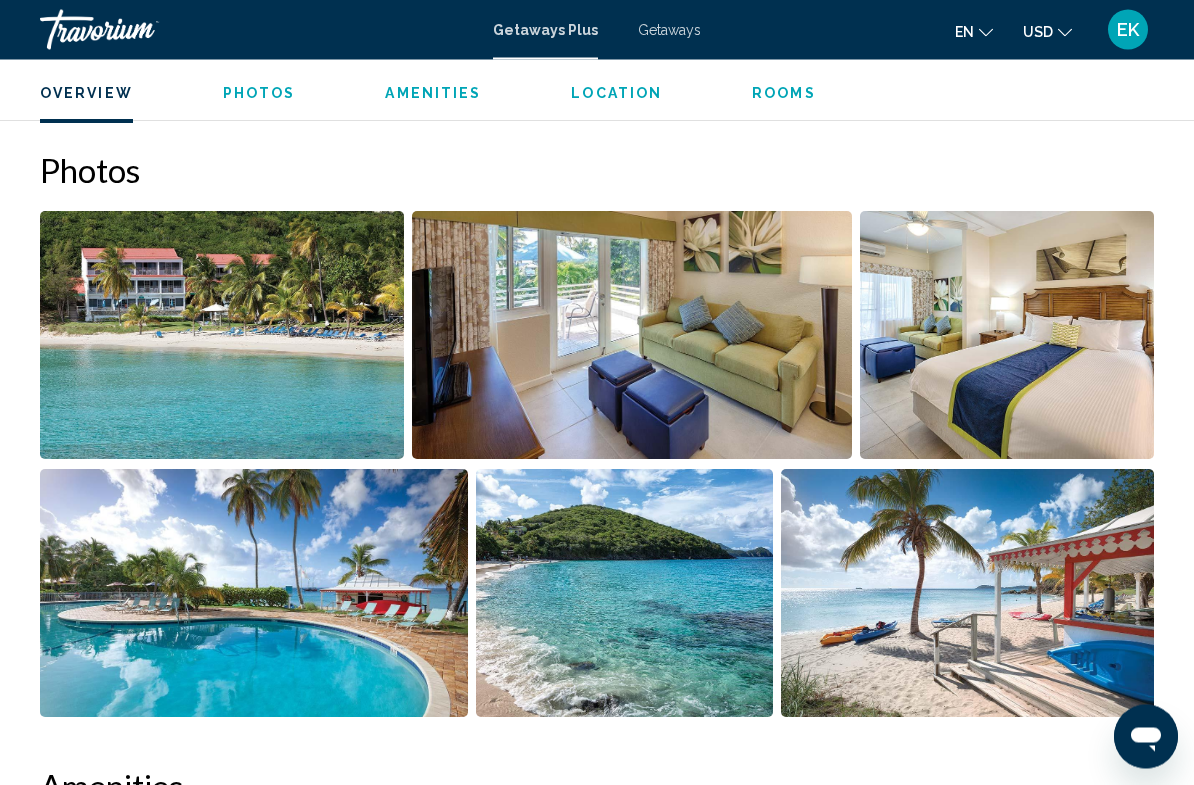 click at bounding box center [1007, 336] 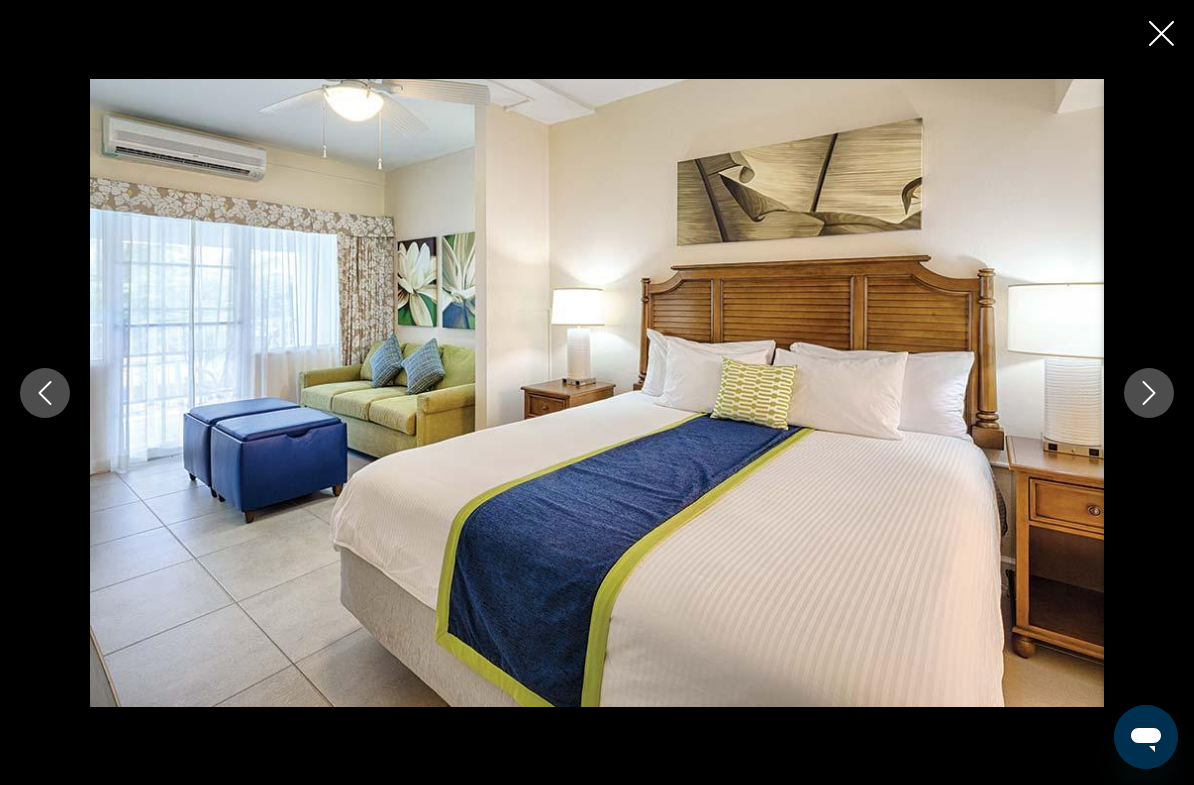 click at bounding box center [597, 393] 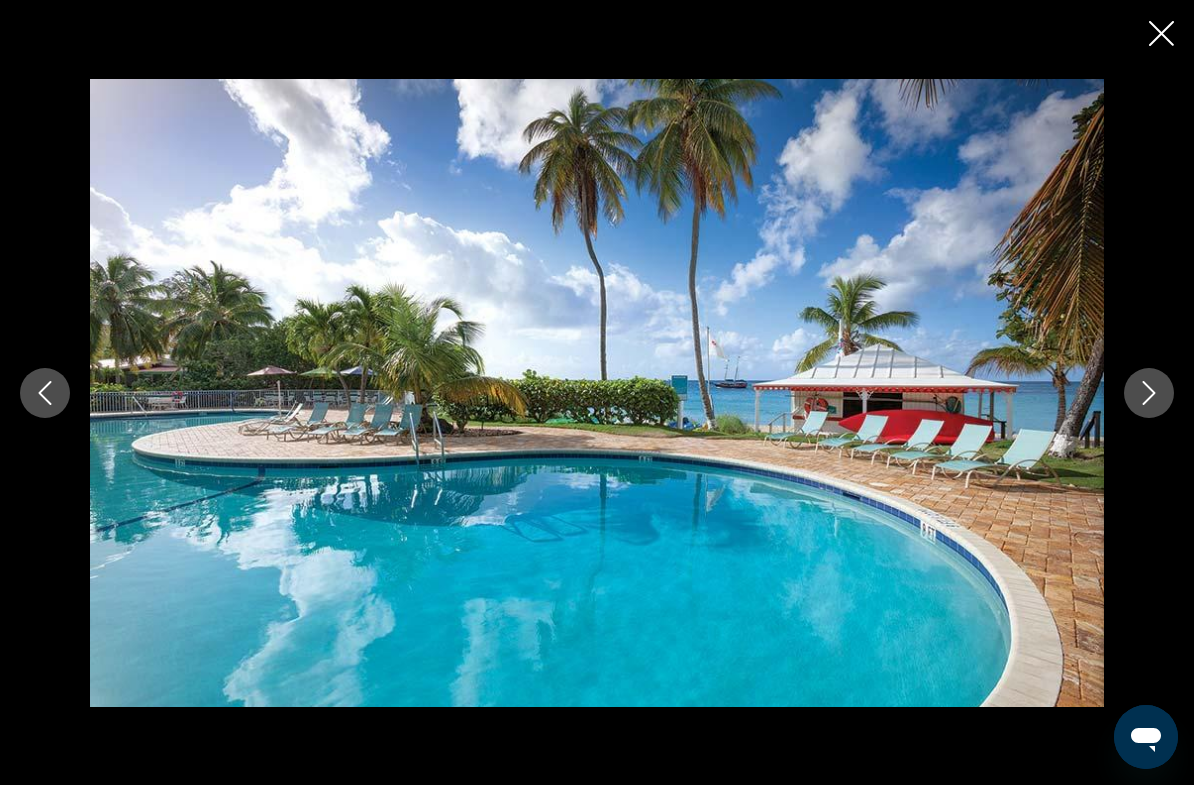 click at bounding box center [1149, 393] 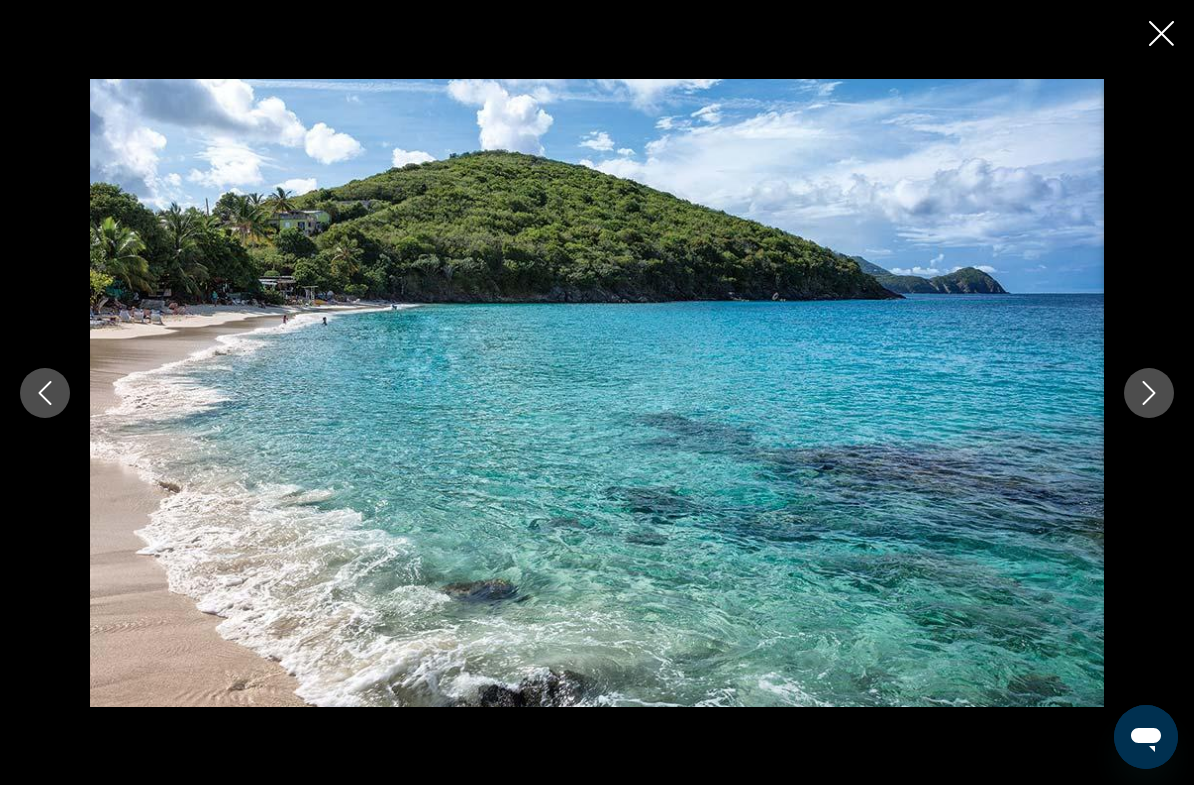 click at bounding box center [1149, 393] 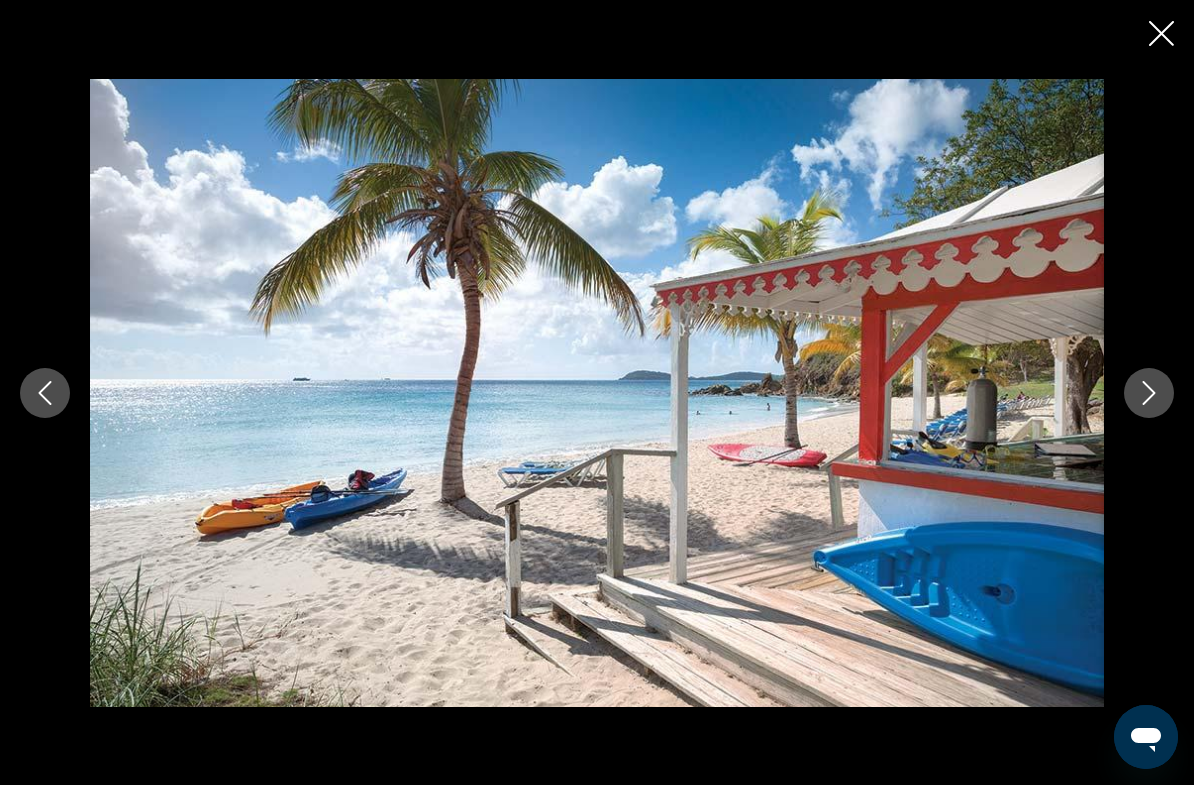 click 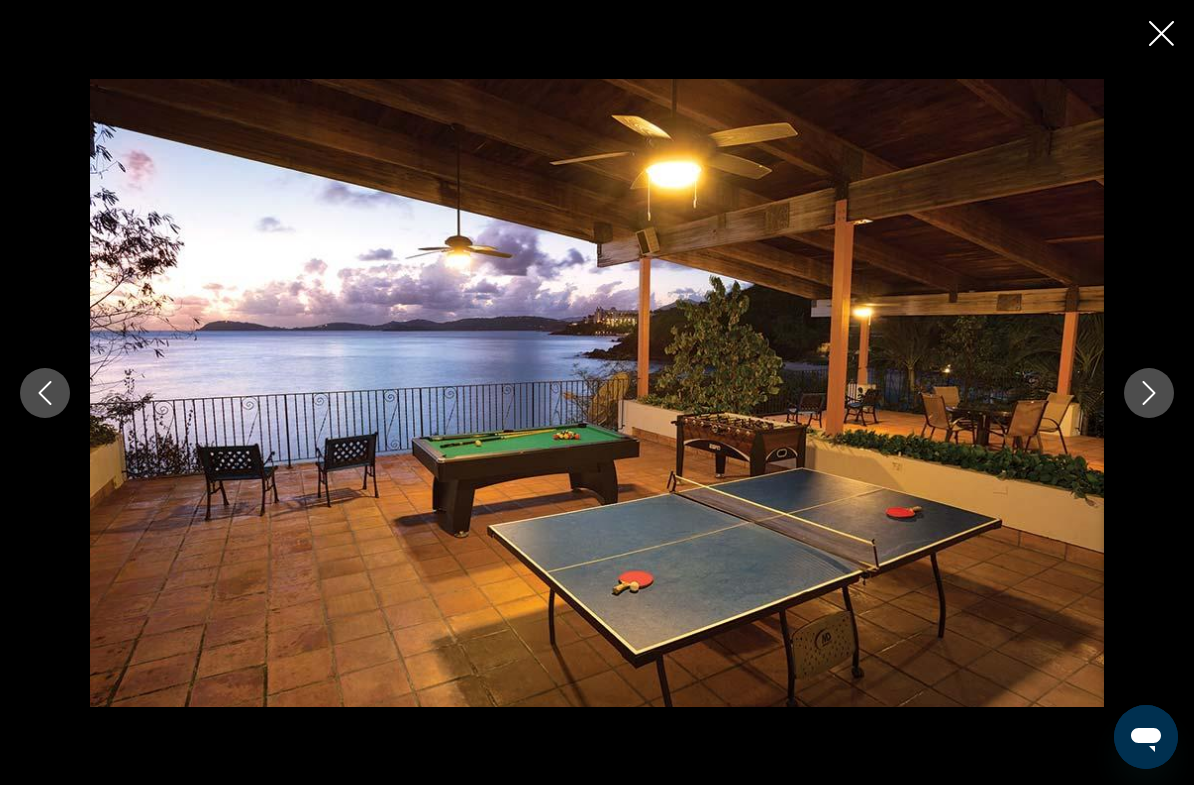 click at bounding box center [1161, 35] 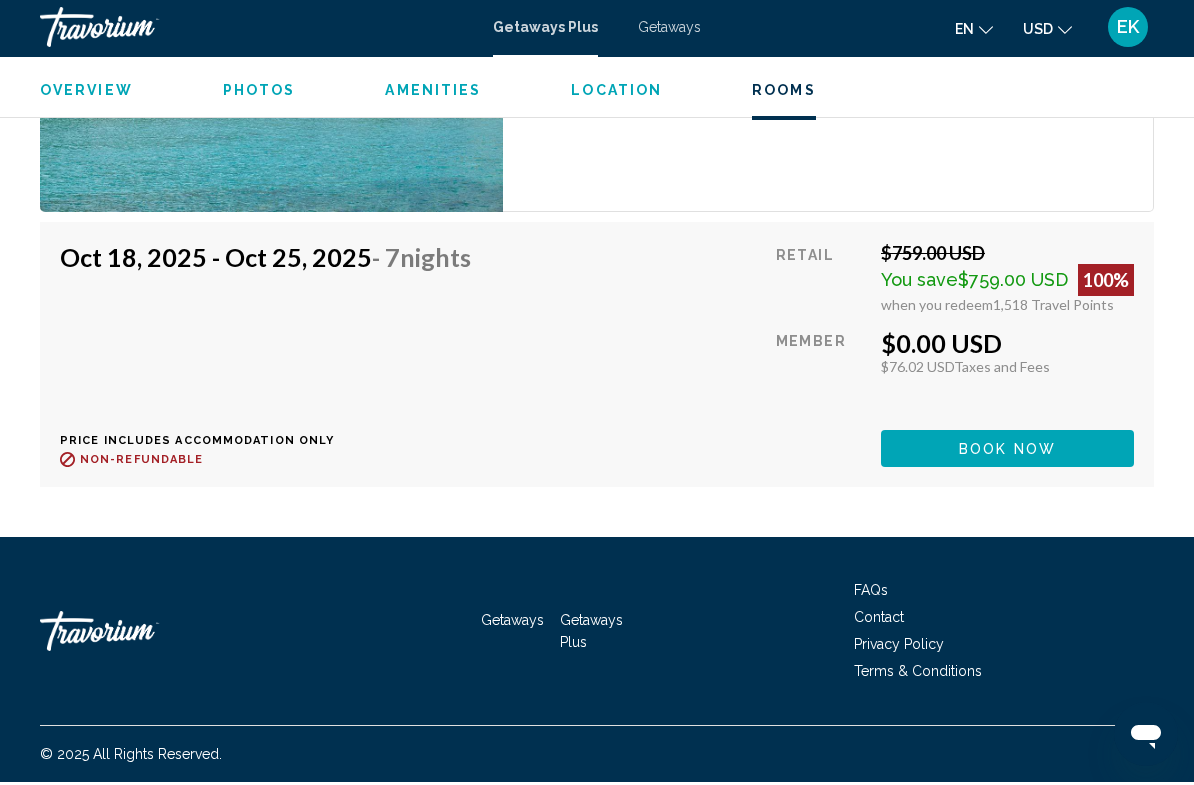 scroll, scrollTop: 5109, scrollLeft: 0, axis: vertical 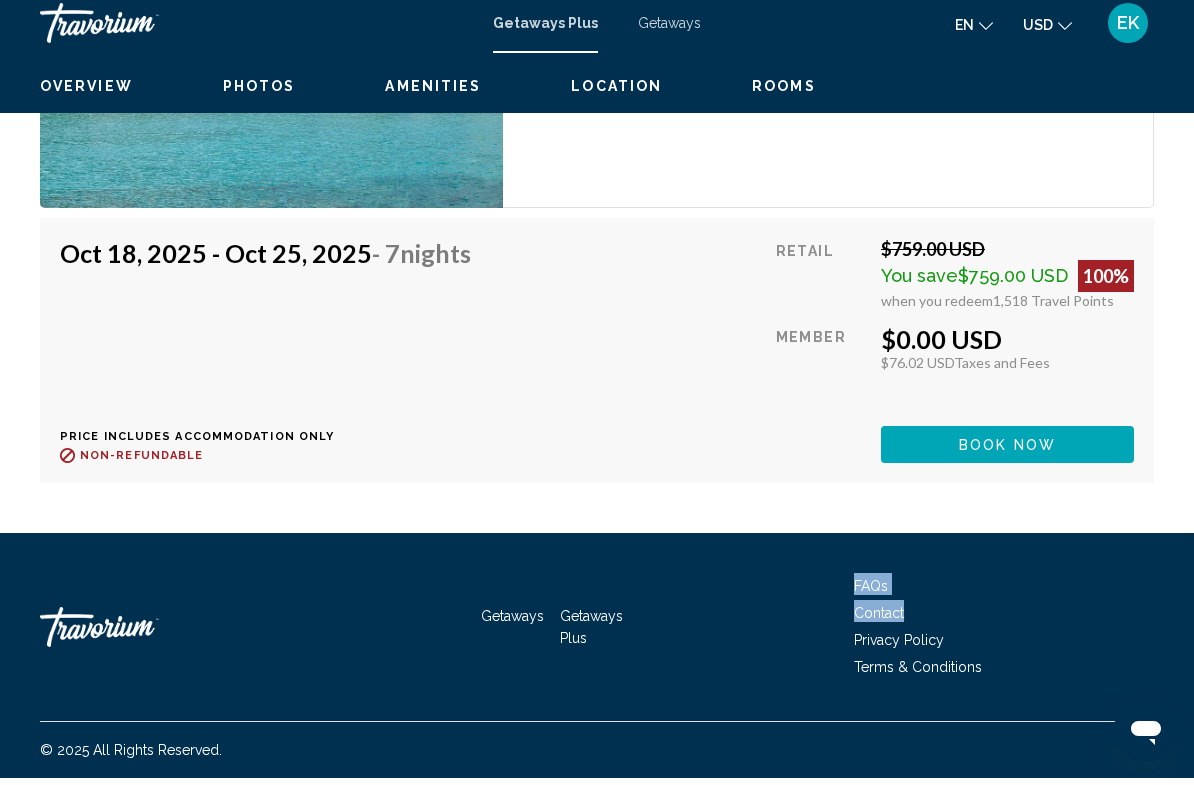 click on "Getaways Getaways Plus FAQs Contact Privacy Policy Terms & Conditions" at bounding box center [597, 634] 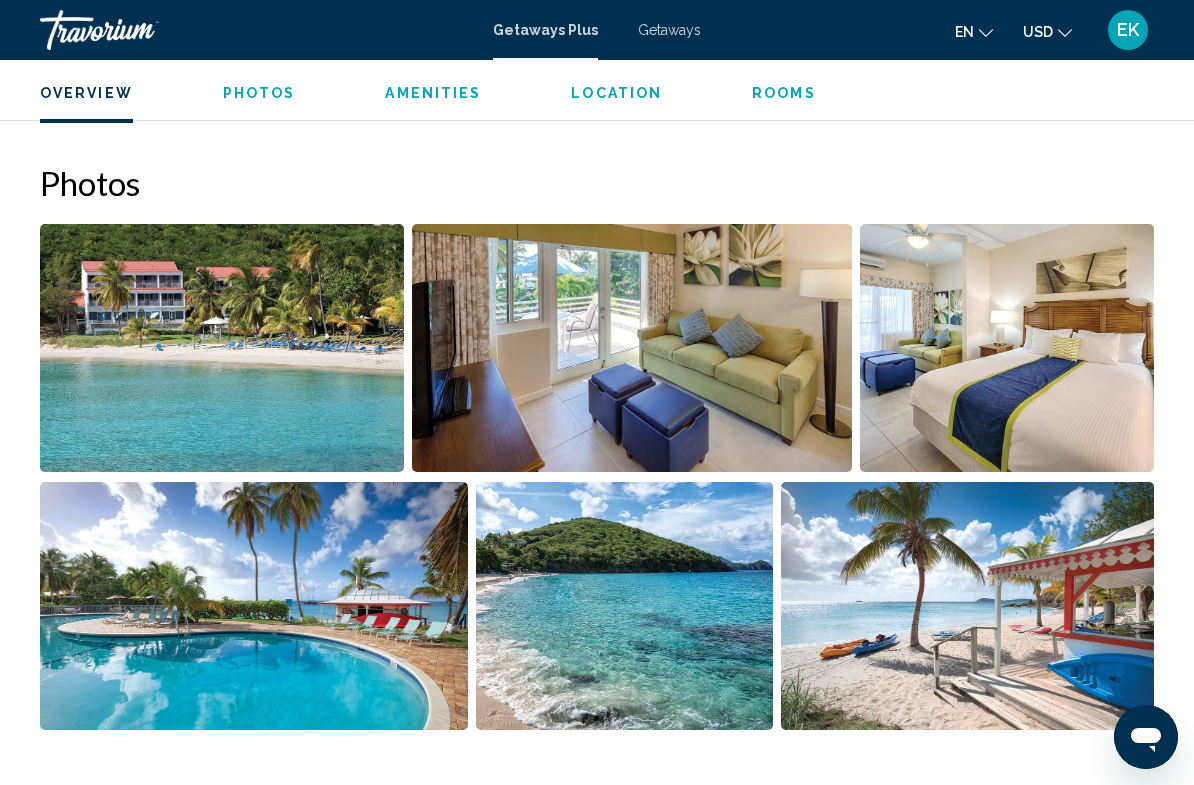scroll, scrollTop: 1198, scrollLeft: 0, axis: vertical 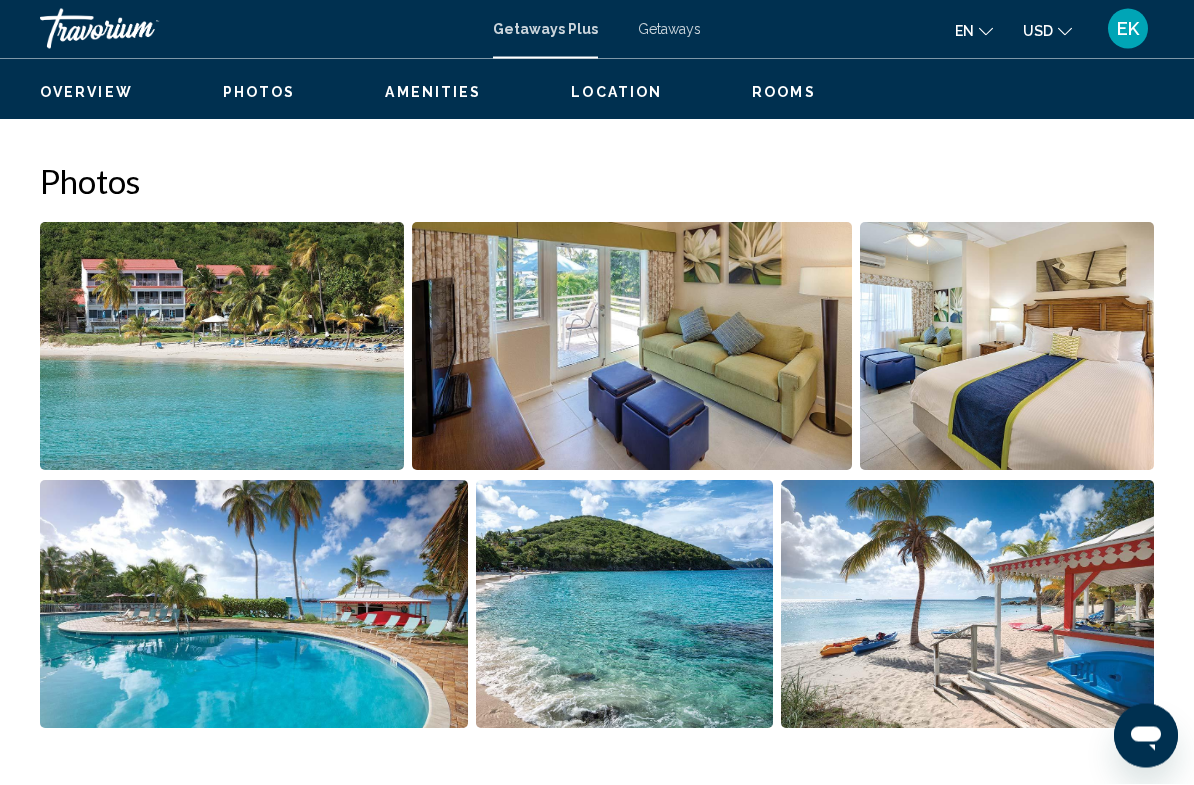 click at bounding box center (631, 348) 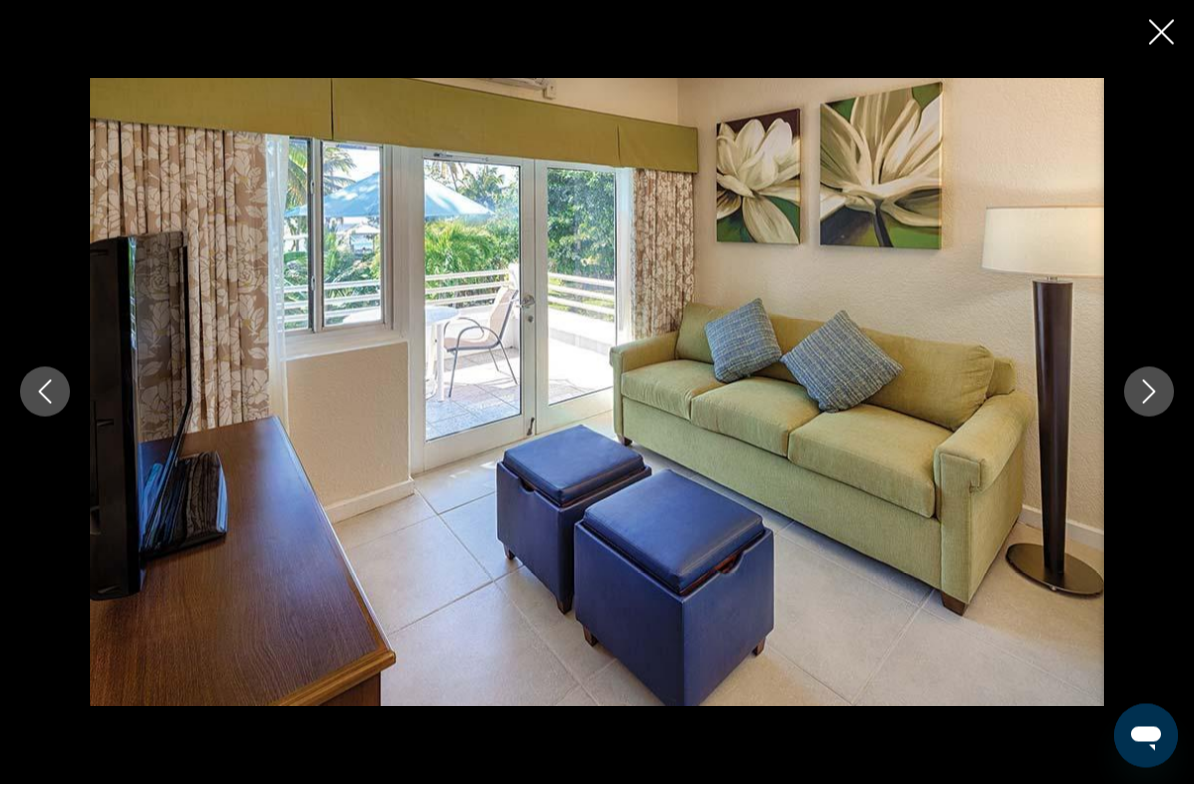 click 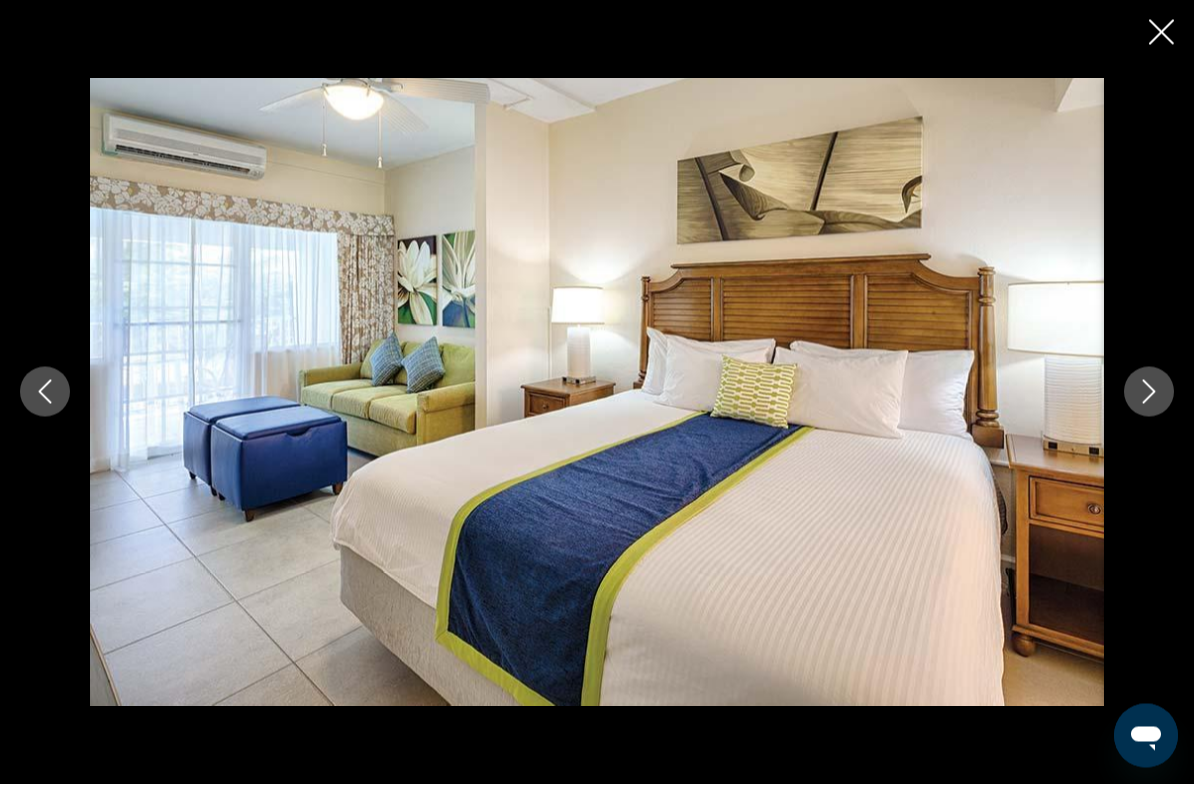 click 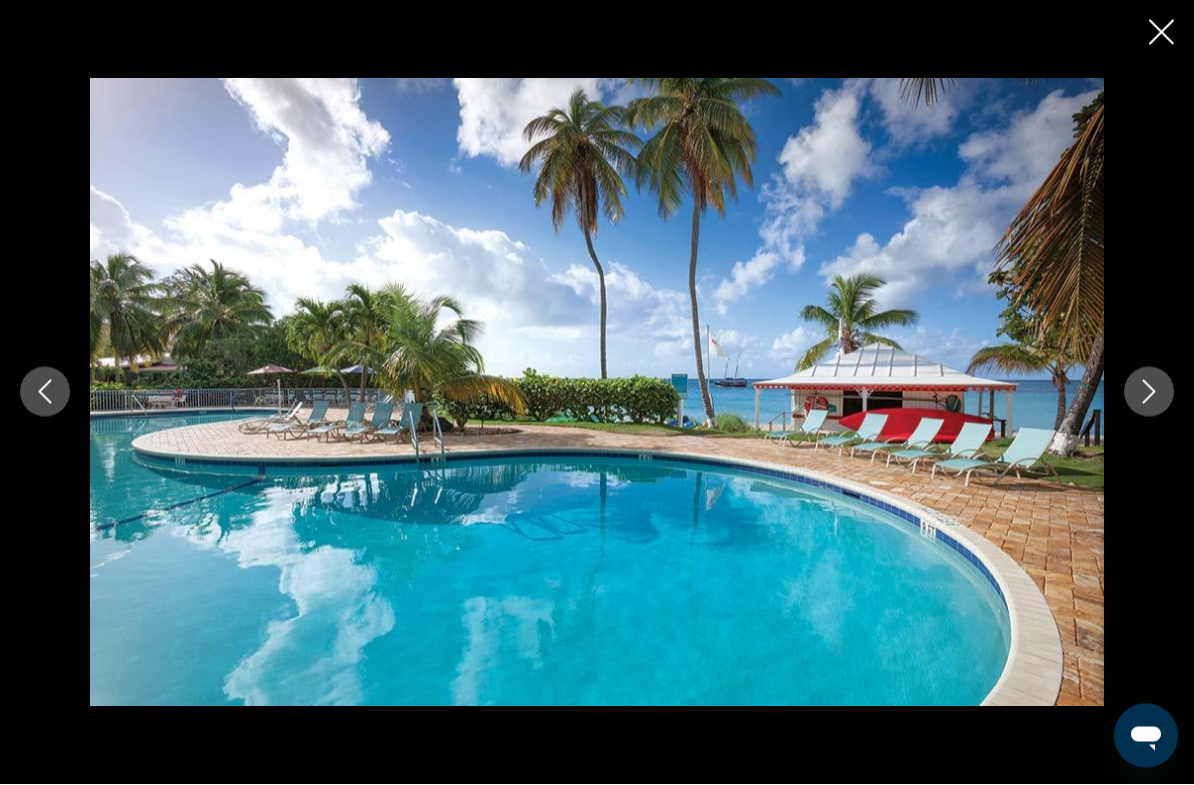 click 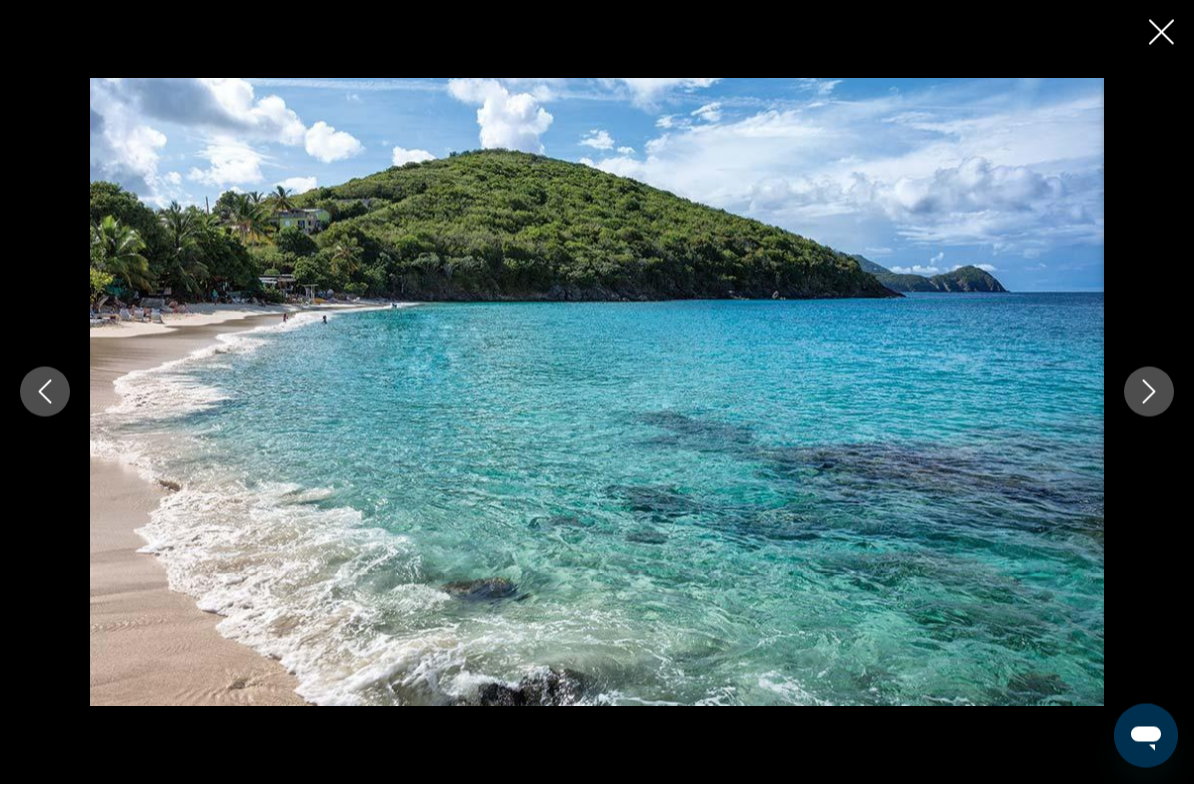 click at bounding box center (45, 393) 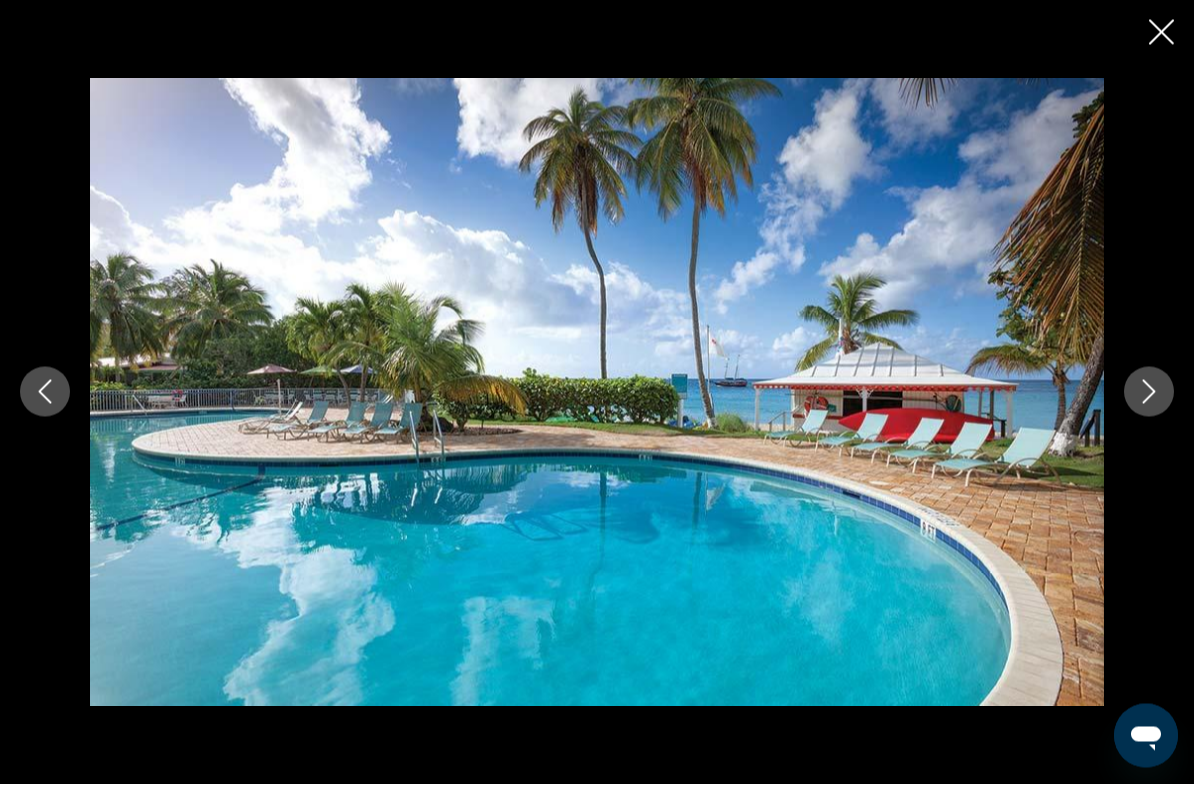 click at bounding box center (45, 393) 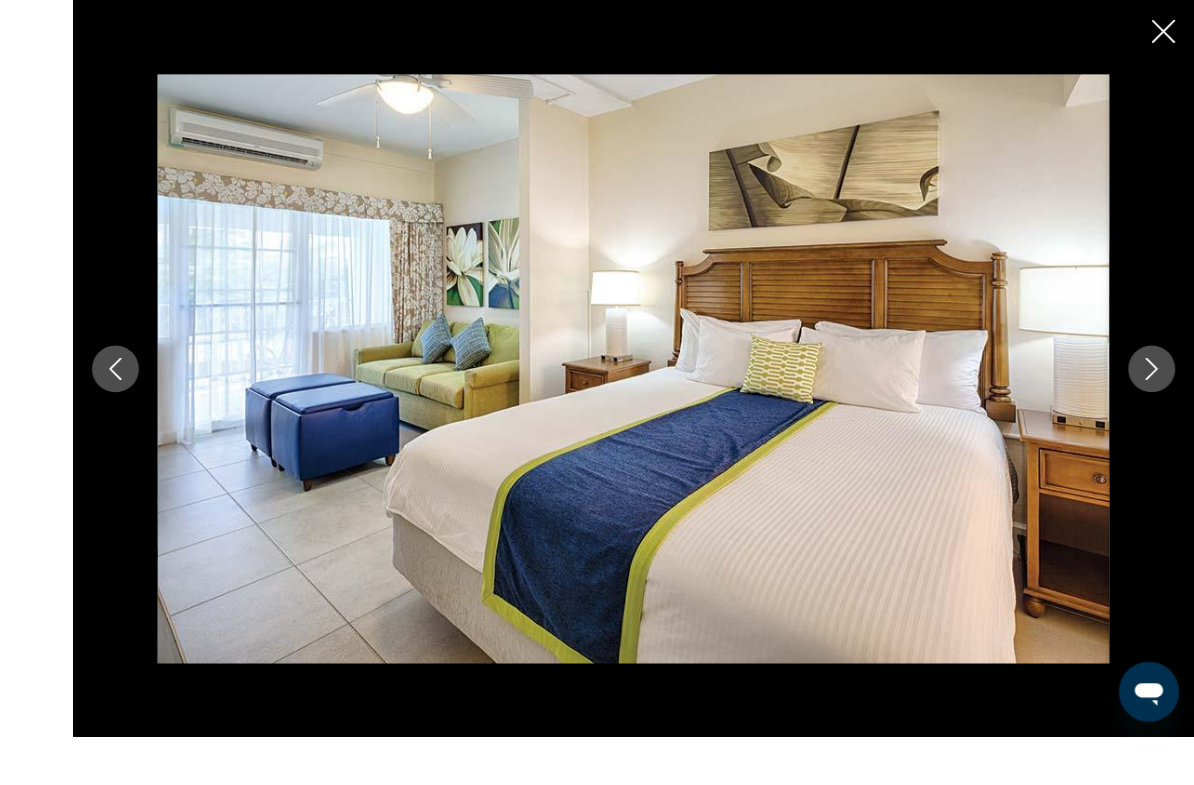 scroll, scrollTop: 1153, scrollLeft: 0, axis: vertical 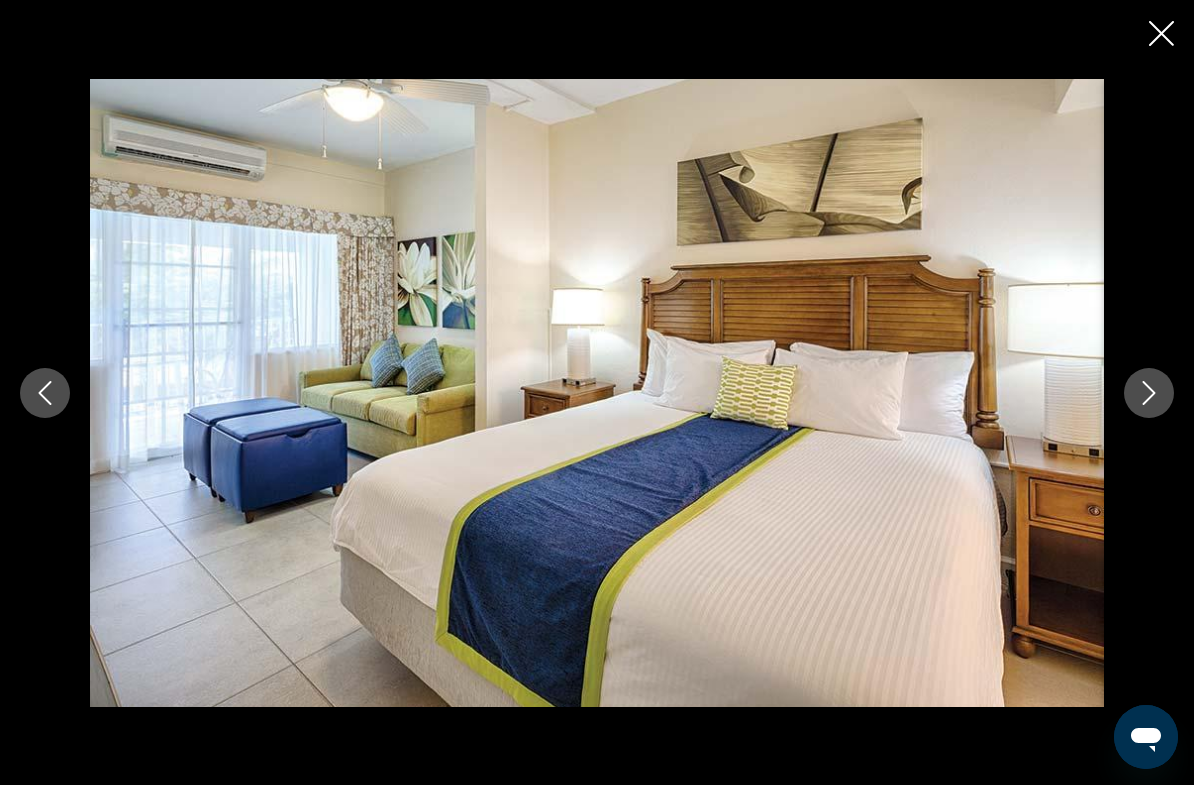 click at bounding box center (1149, 393) 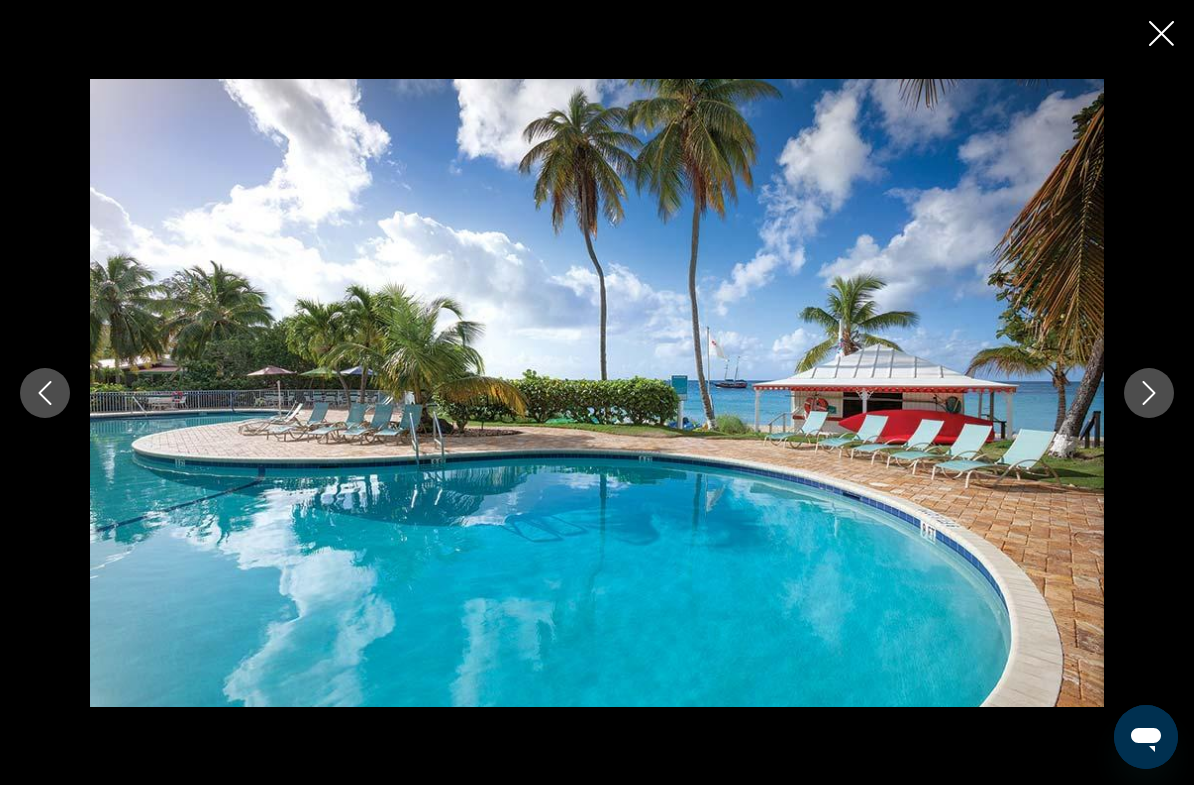 click 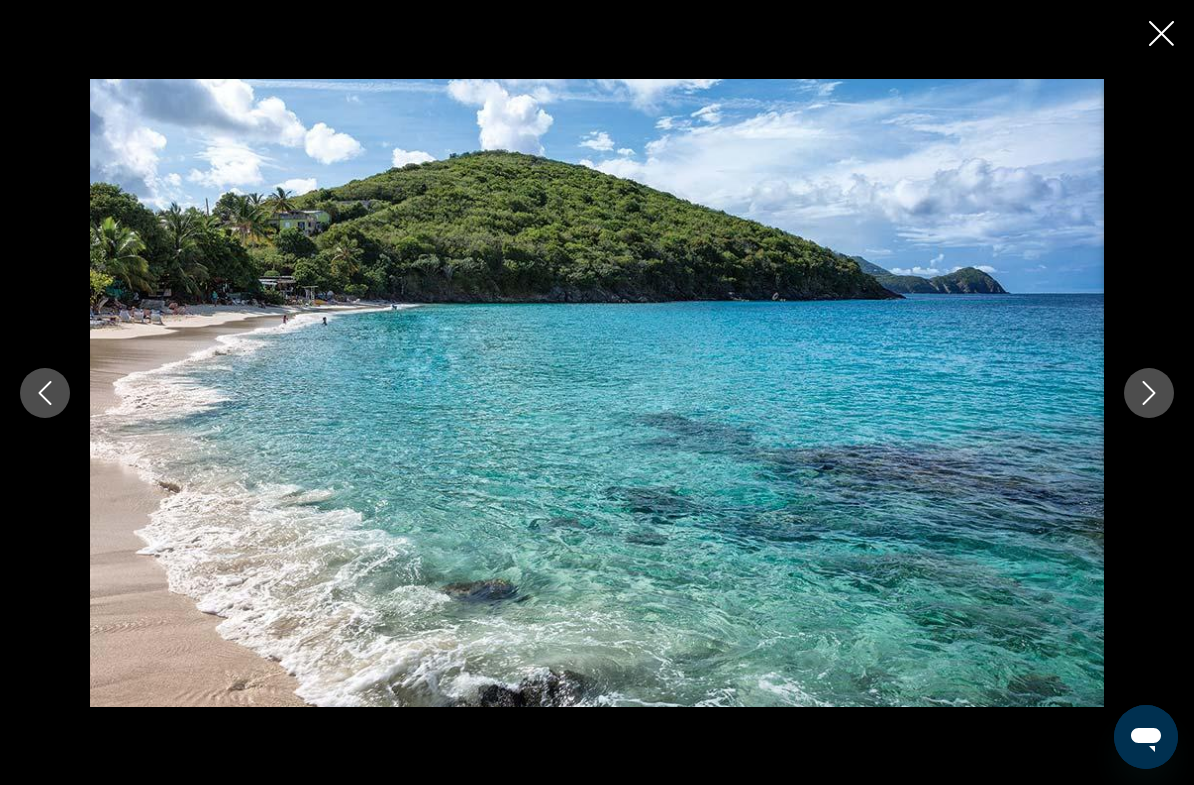 click 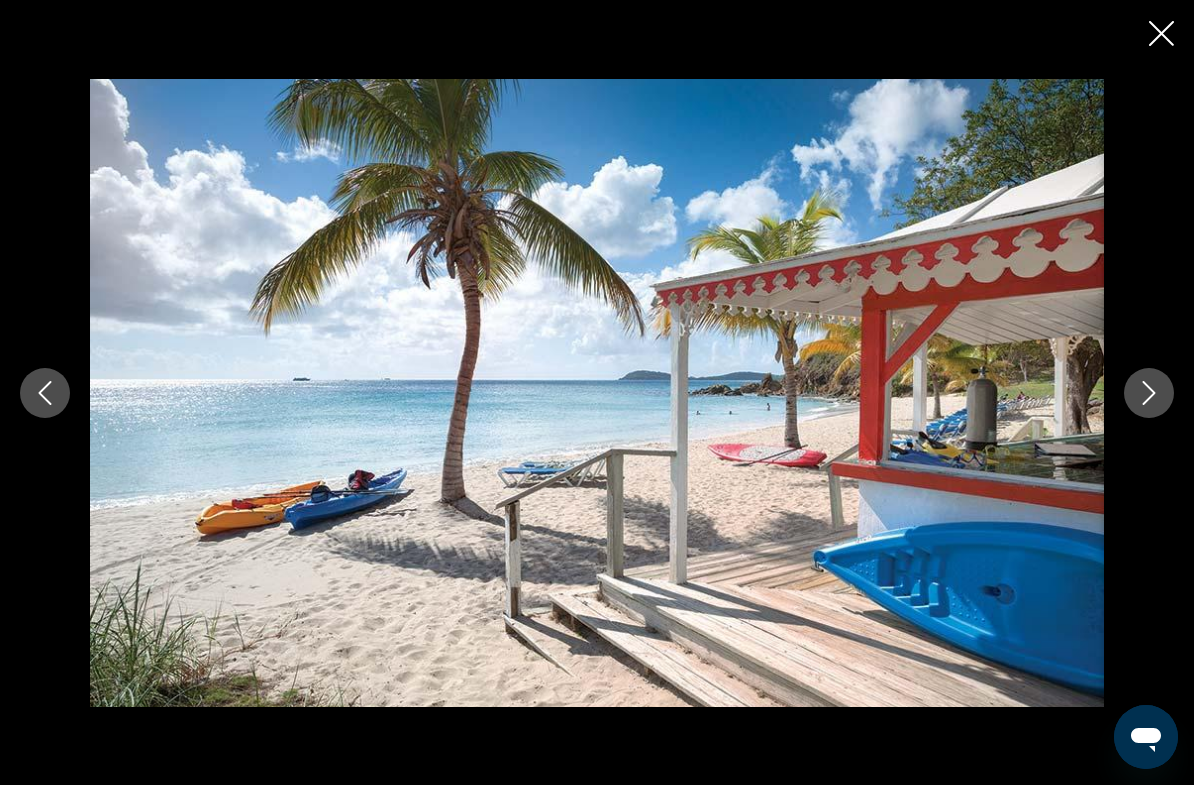 click 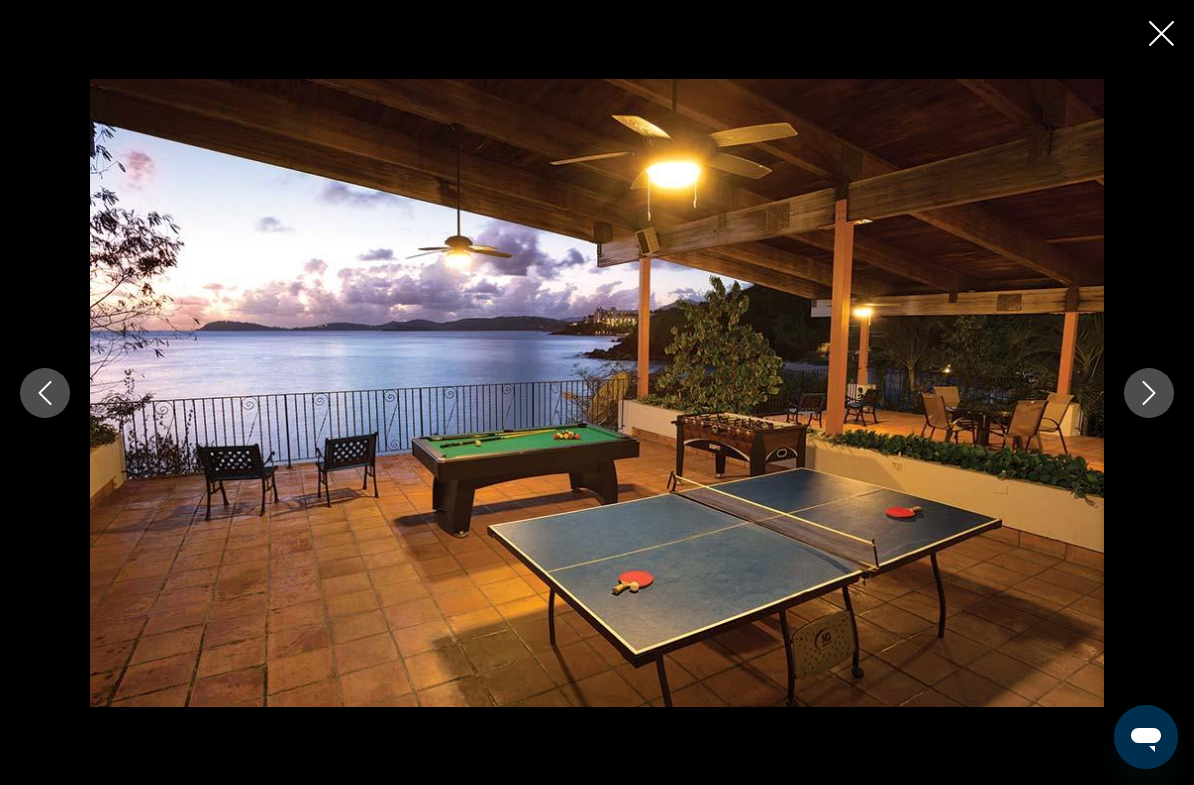 click 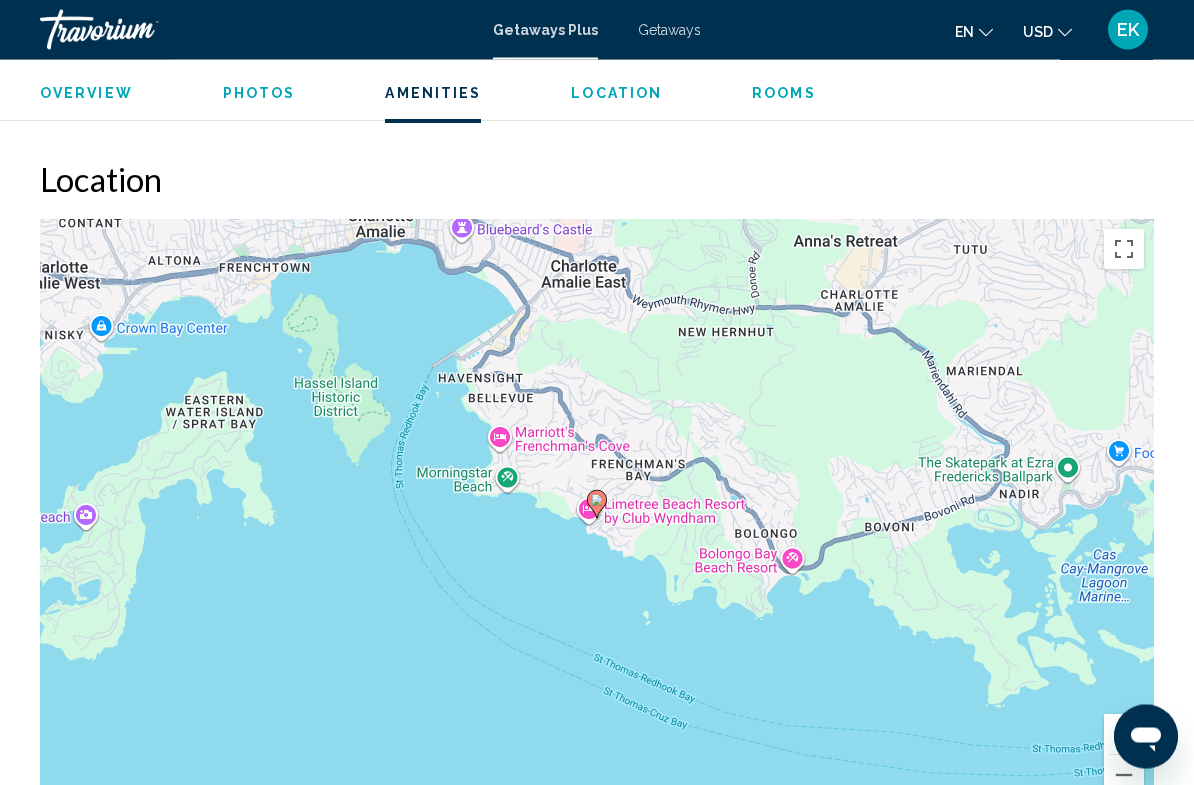 scroll, scrollTop: 2639, scrollLeft: 0, axis: vertical 